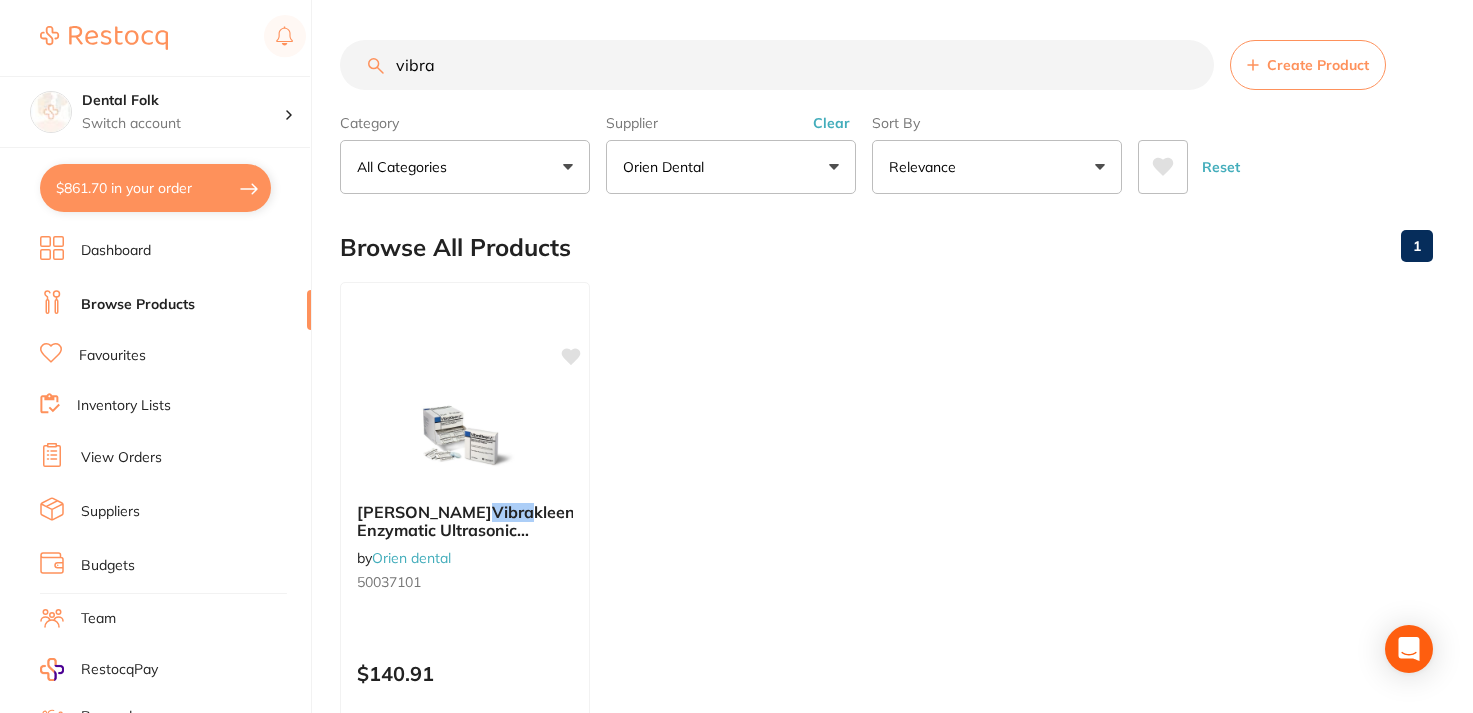 scroll, scrollTop: 246, scrollLeft: 0, axis: vertical 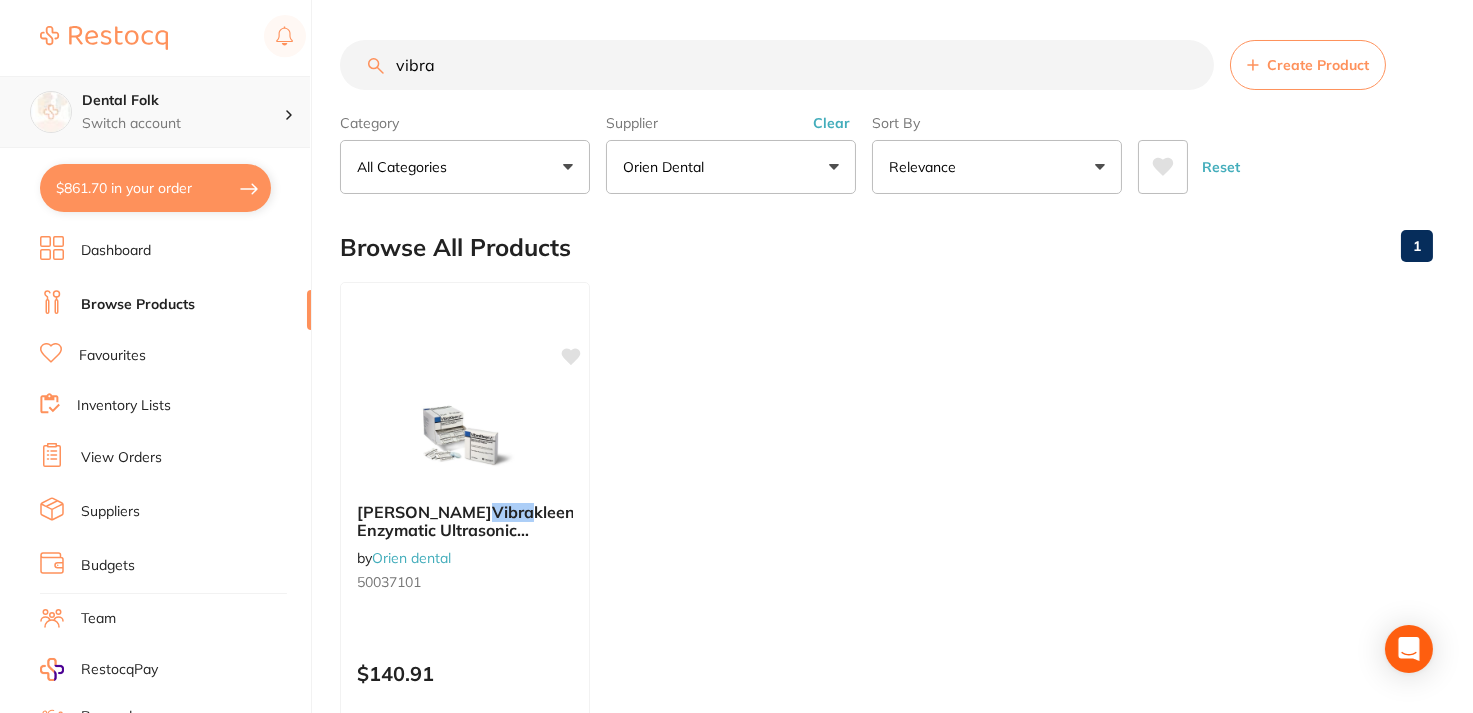 click on "Switch account" at bounding box center (183, 124) 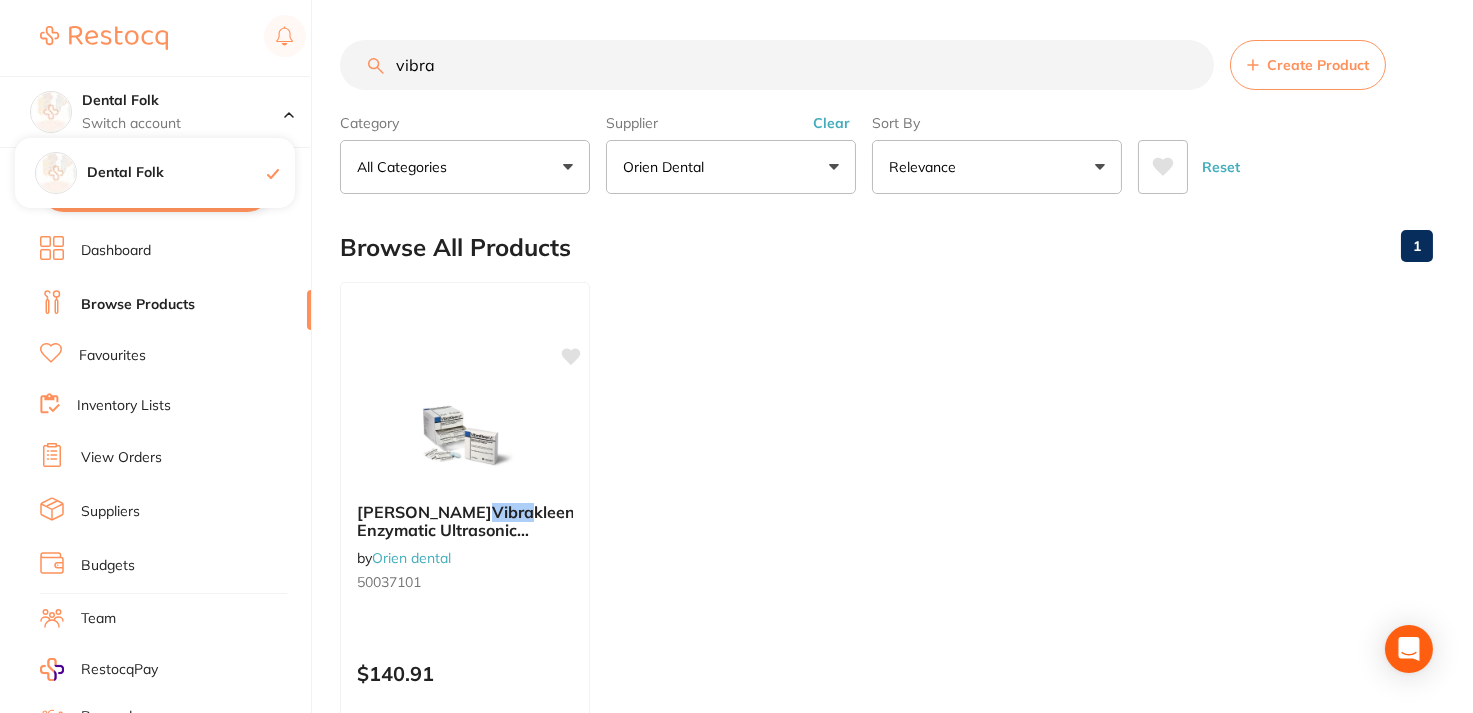 click on "$861.70 Dental Folk Switch account Dental Folk $861.70   in your order Dashboard Browse Products Favourites Inventory Lists View Orders Suppliers Budgets Team RestocqPay Rewards Subscriptions Account Support Log Out vibra         Create Product Category All Categories All Categories Clear Category   false    All Categories Category All Categories Supplier Orien dental All Suppliers Dentsply [PERSON_NAME] Dental AHP Dental and Medical Amalgadent Ark Health Dental Zone Healthware [GEOGRAPHIC_DATA] [PERSON_NAME] [PERSON_NAME] Independent Dental [PERSON_NAME] Matrixdental Orien dental Raypurt Dental VP Dental & Medical Supplies Clear Supplier   false    Orien dental Supplier Dentsply [PERSON_NAME] Dental AHP Dental and Medical Amalgadent Ark Health Dental Zone Healthware [GEOGRAPHIC_DATA] [PERSON_NAME] [PERSON_NAME] Independent Dental [PERSON_NAME] Matrixdental Orien dental Raypurt Dental VP Dental & Medical Supplies Sort By Relevance Highest Price Lowest Price On Sale Relevance Clear Sort By   false    Relevance Sort By Highest Price Lowest Price" at bounding box center (736, 356) 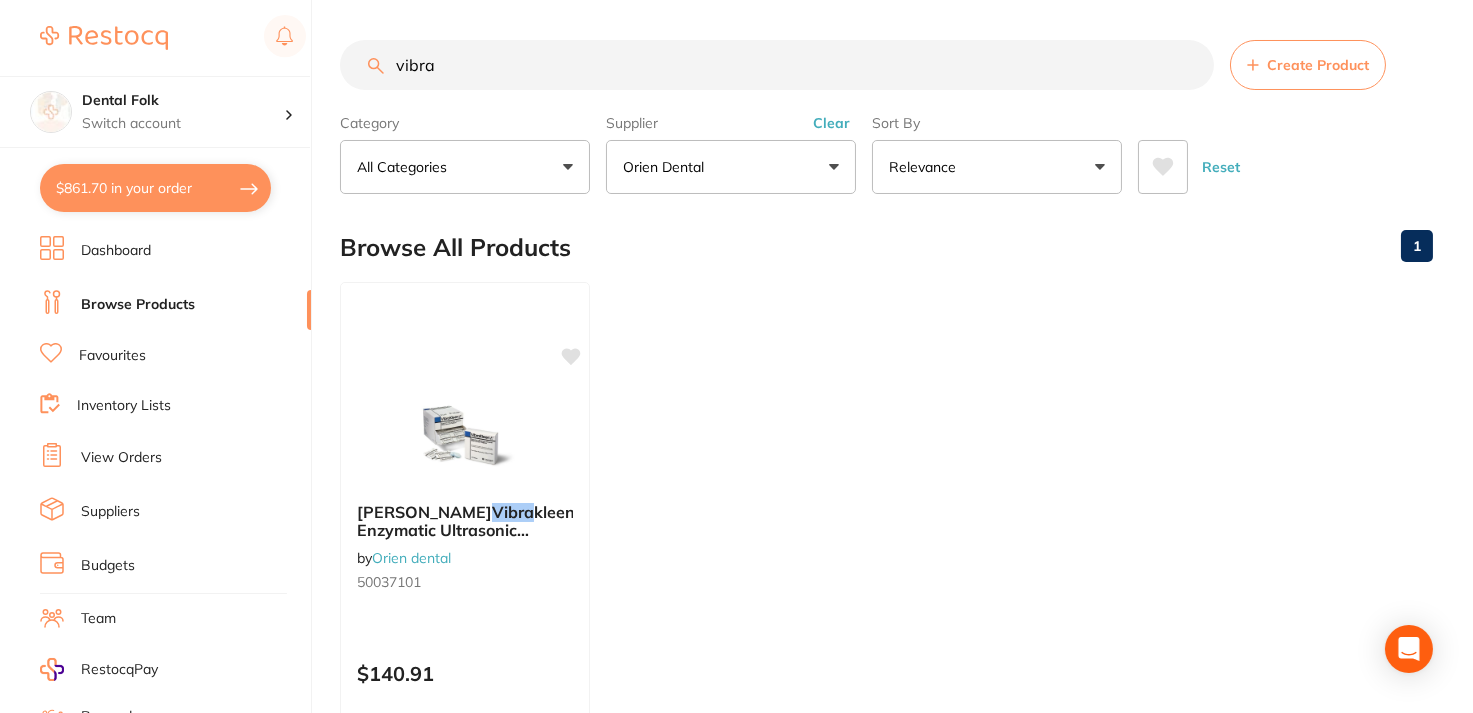click on "Dental Folk" at bounding box center [155, 173] 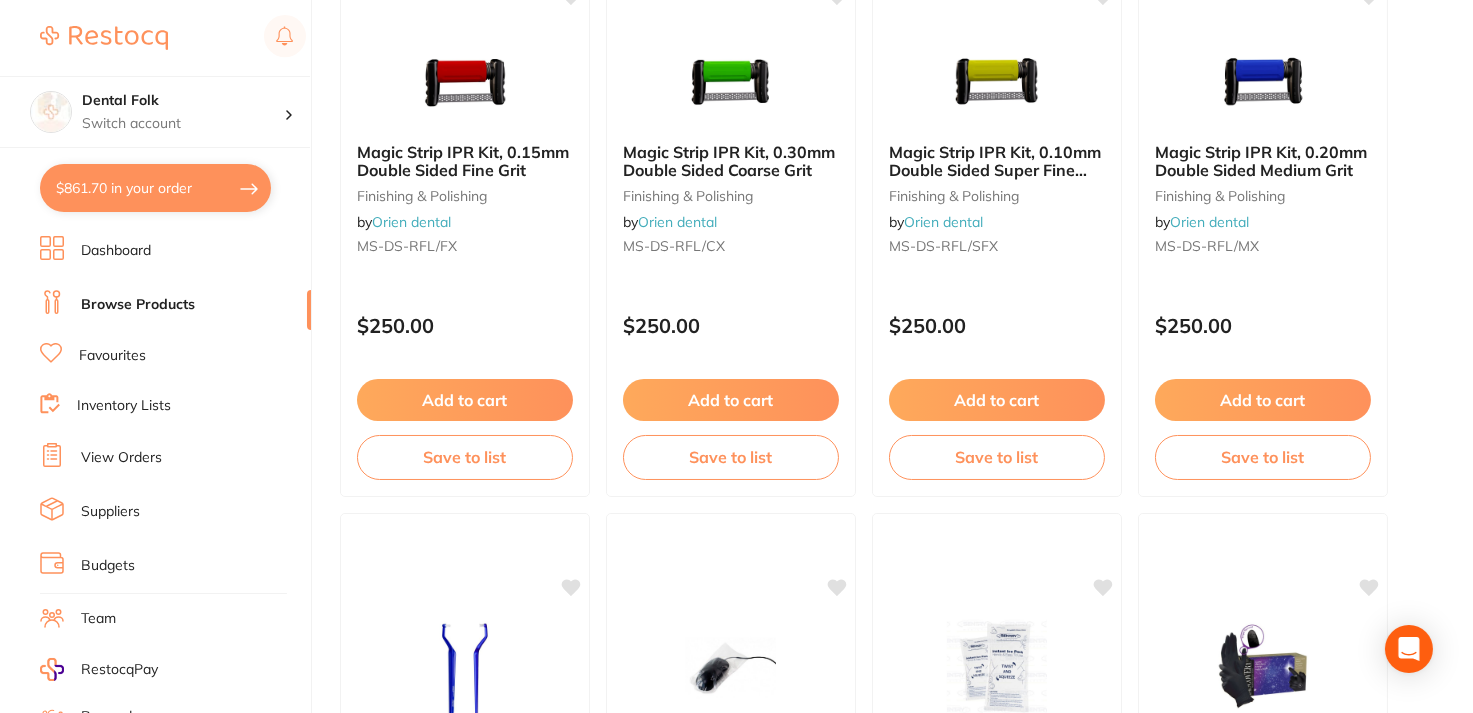 scroll, scrollTop: 100, scrollLeft: 0, axis: vertical 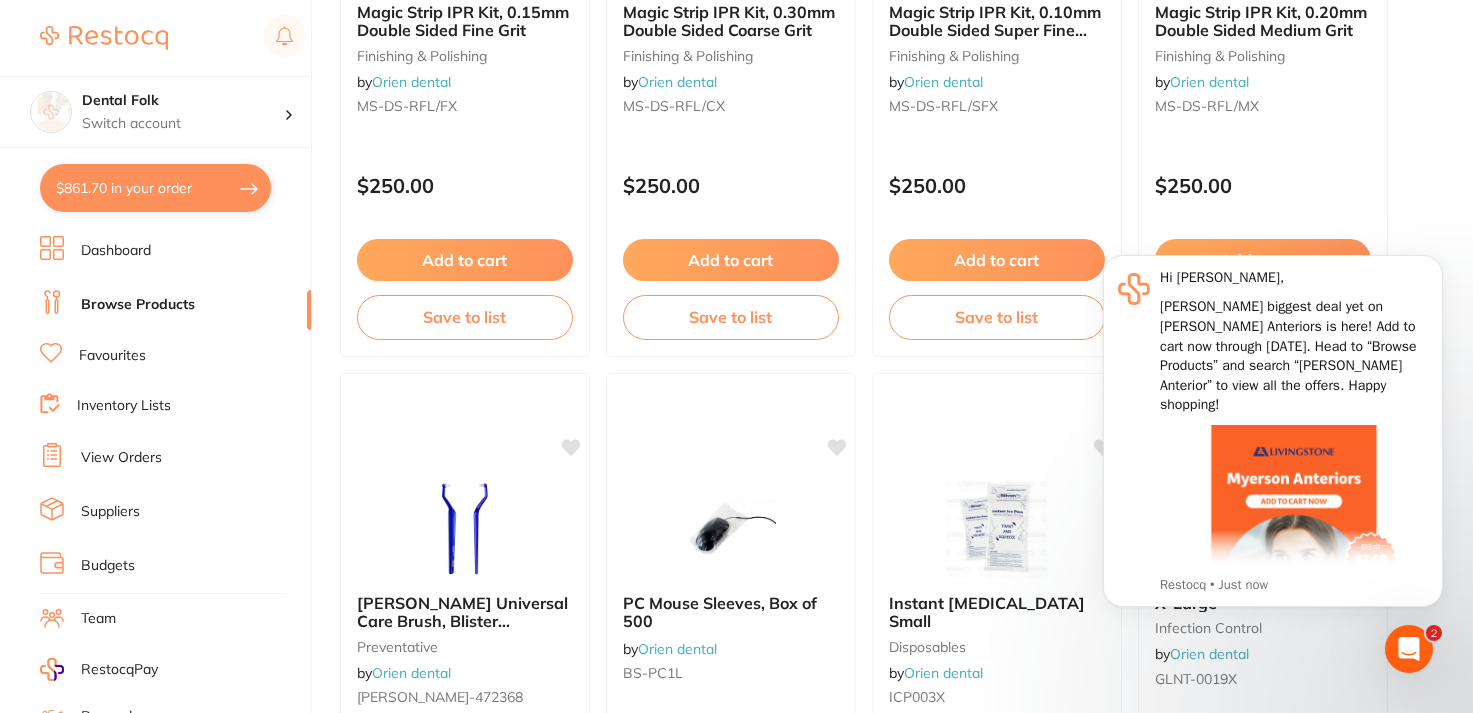 click on "$861.70   in your order" at bounding box center [155, 188] 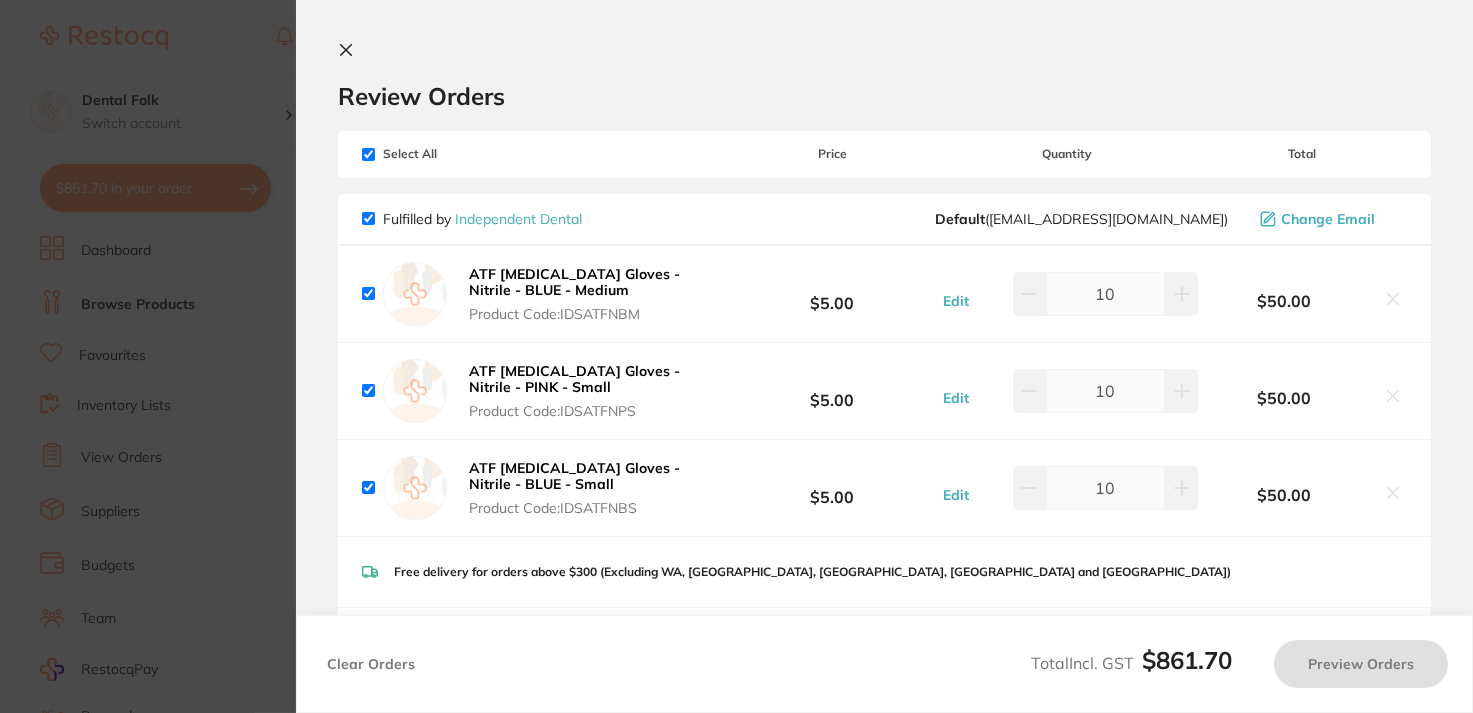 checkbox on "true" 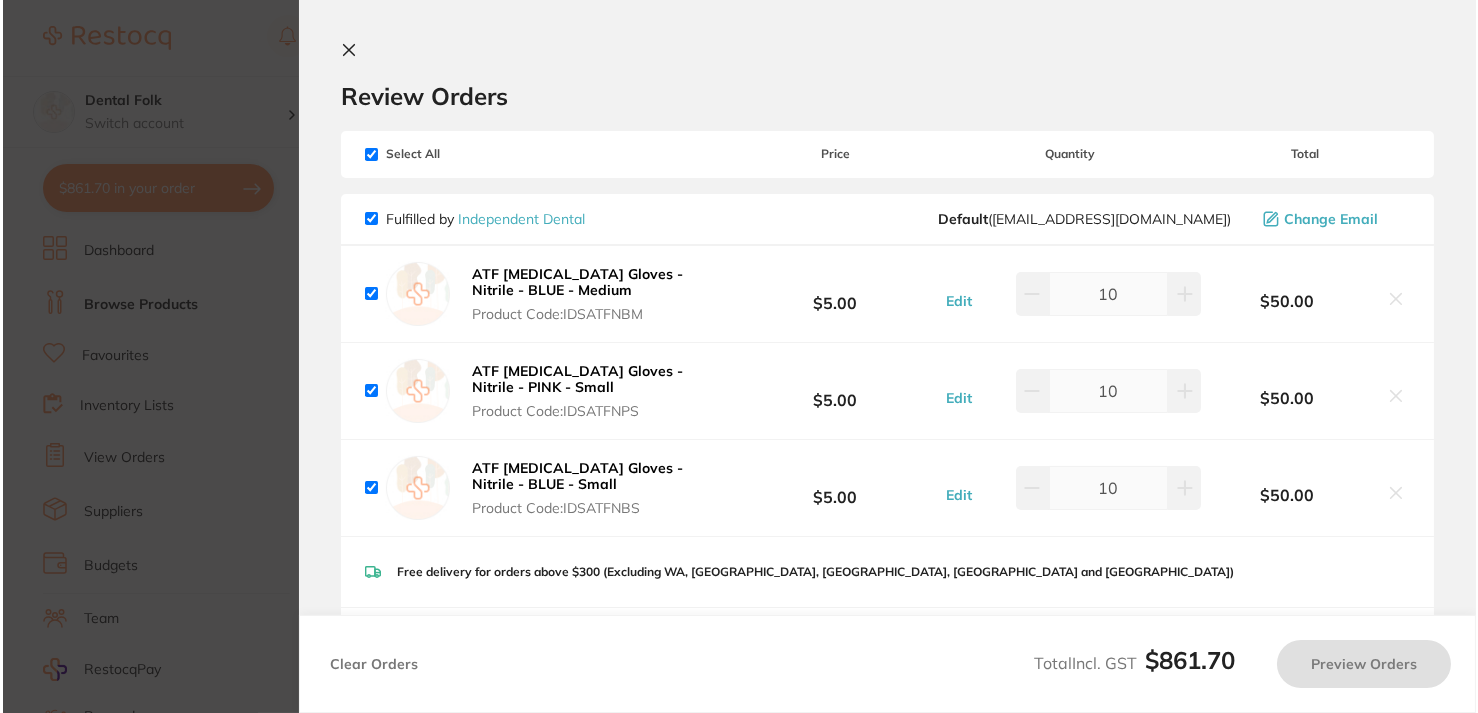 scroll, scrollTop: 0, scrollLeft: 0, axis: both 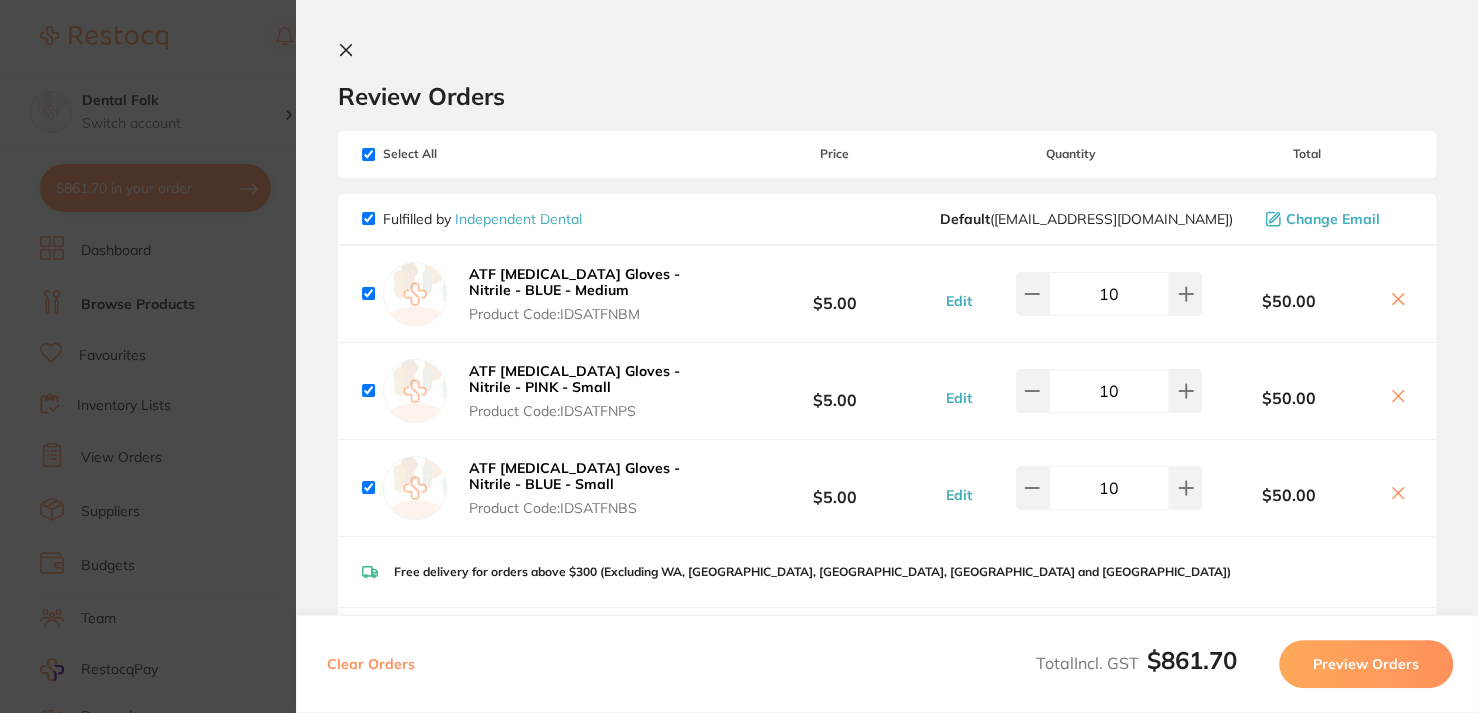 click 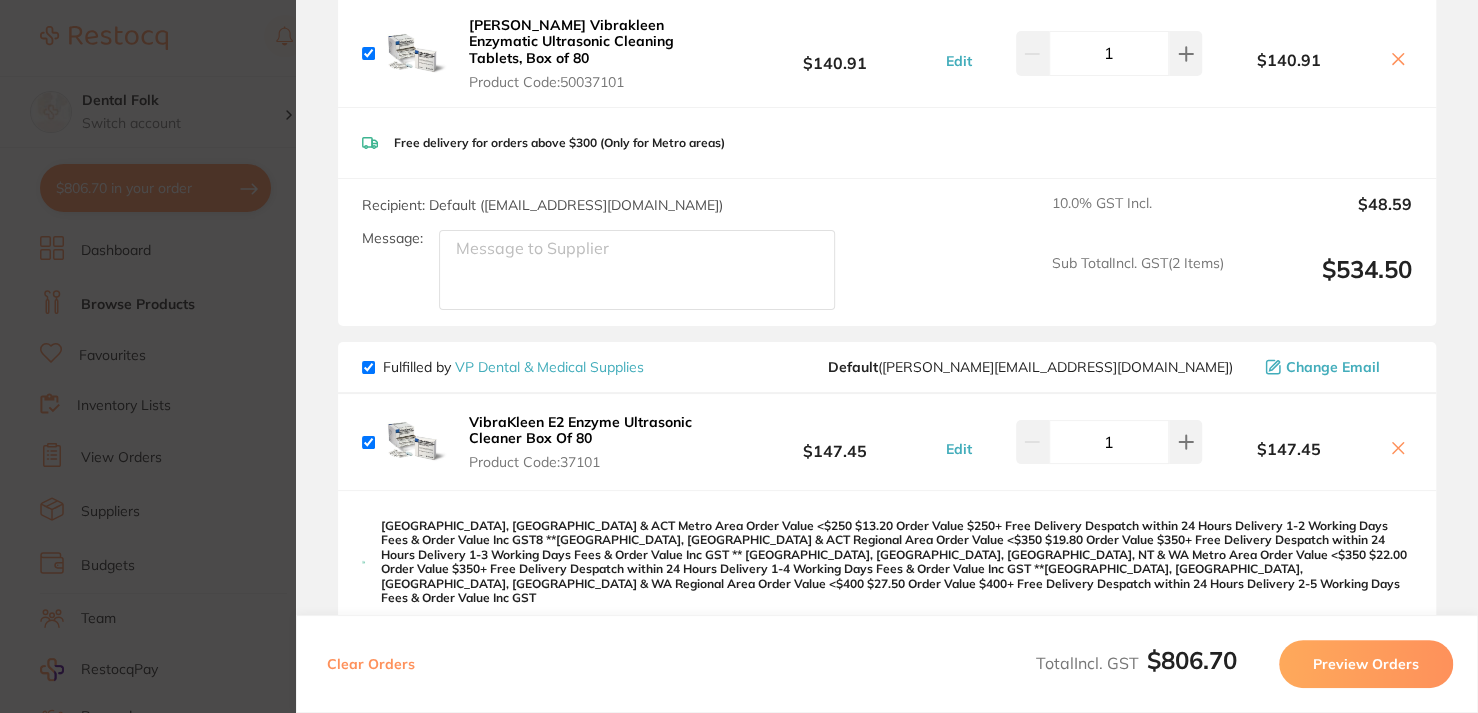 scroll, scrollTop: 800, scrollLeft: 0, axis: vertical 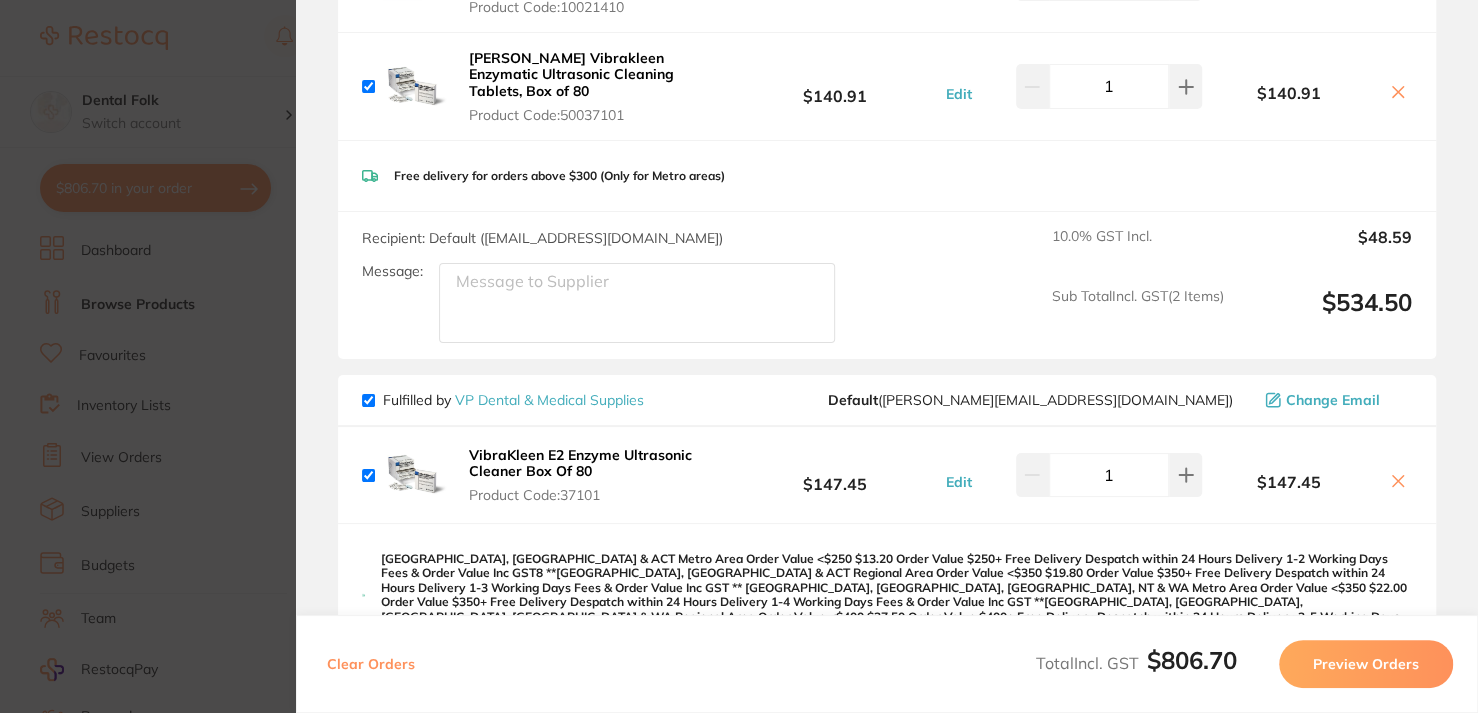 click on "$147.45" at bounding box center [1307, 475] 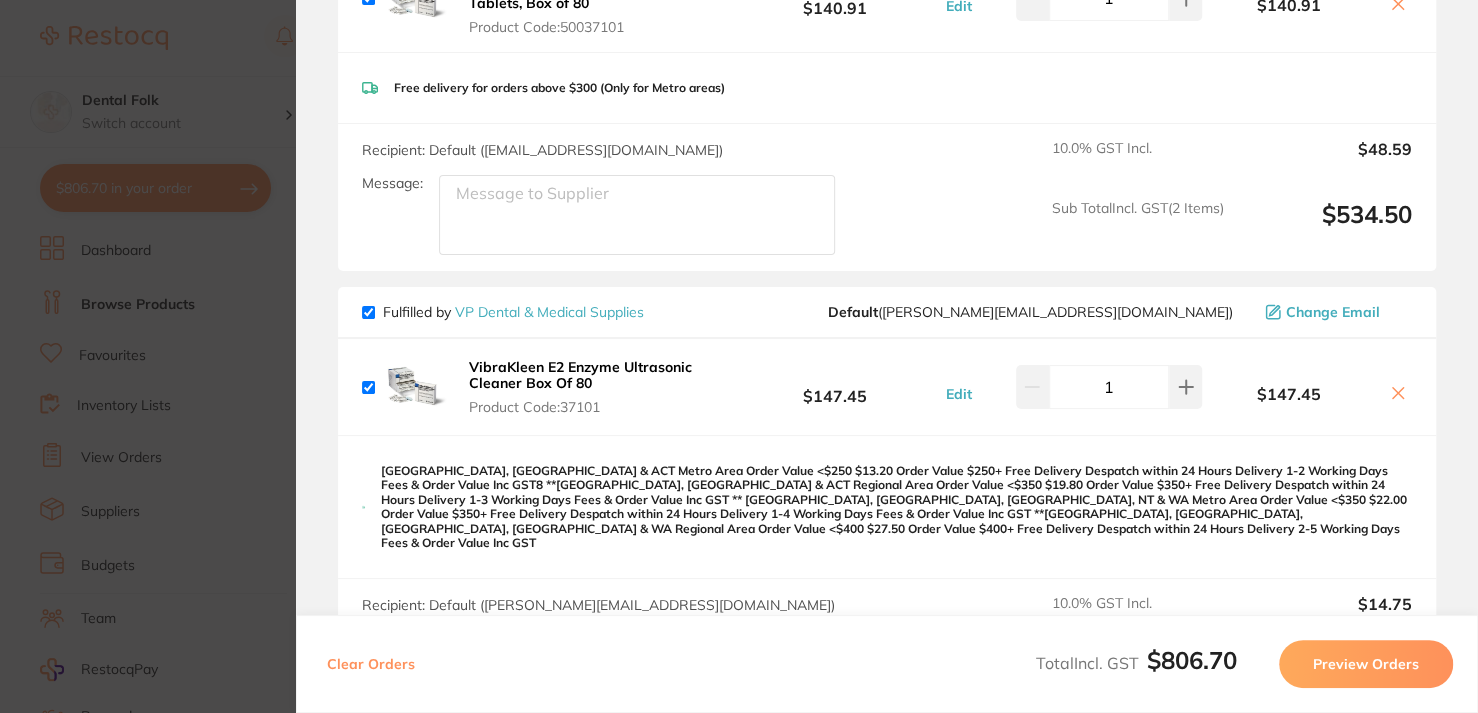 scroll, scrollTop: 900, scrollLeft: 0, axis: vertical 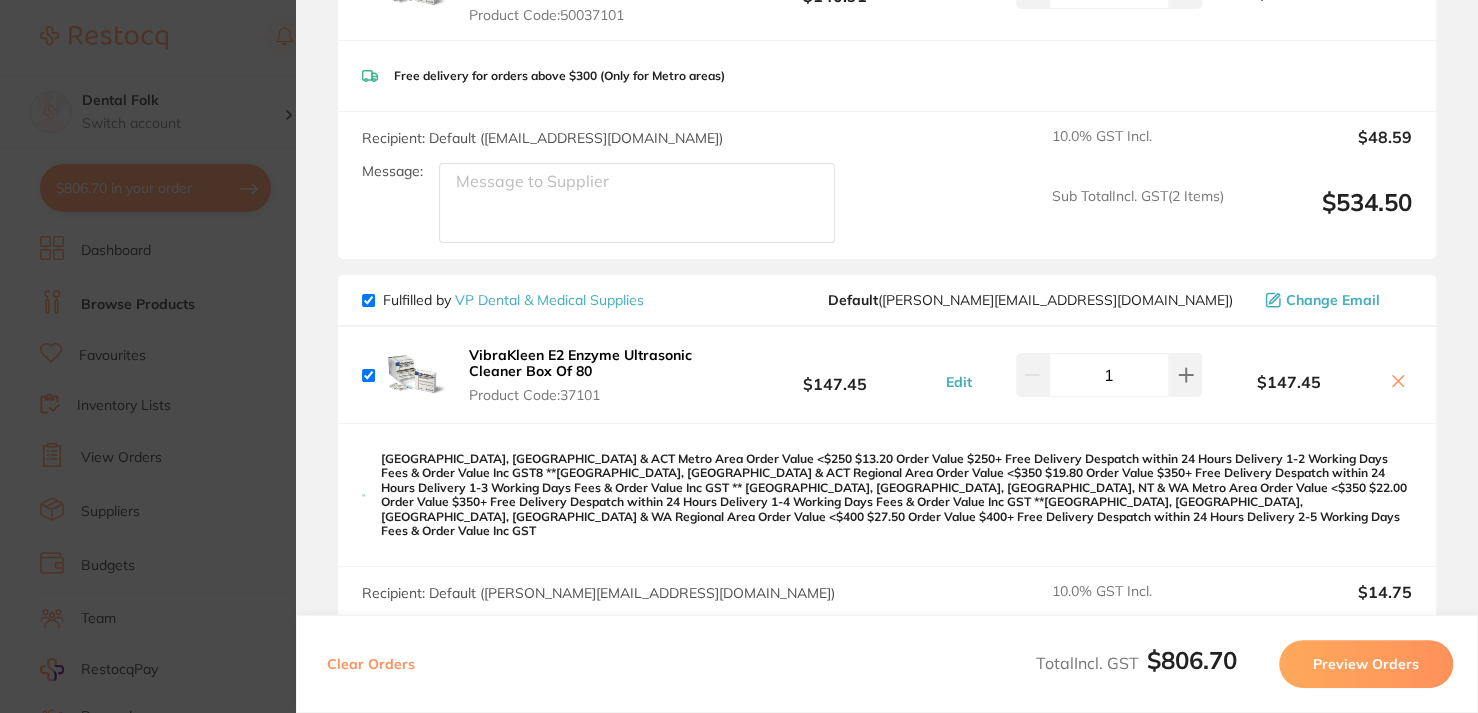click 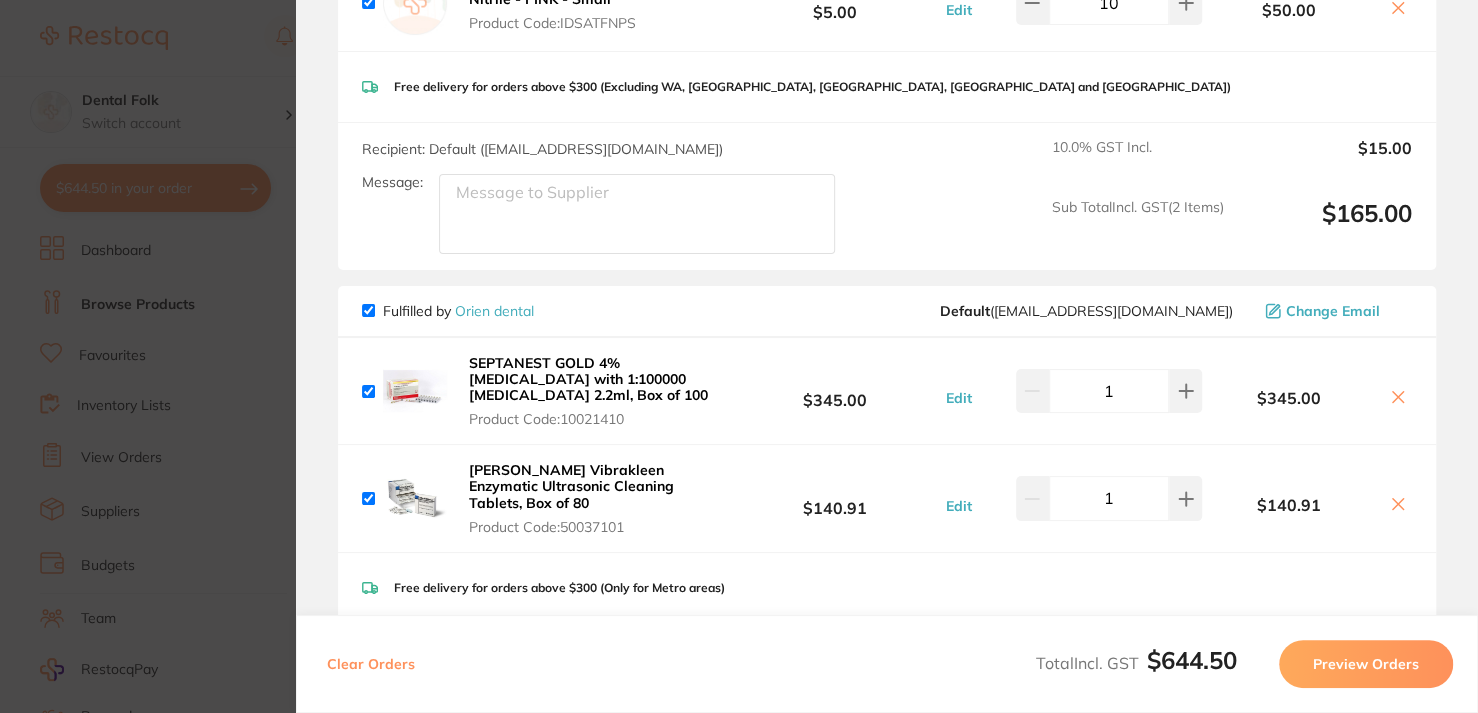 scroll, scrollTop: 0, scrollLeft: 0, axis: both 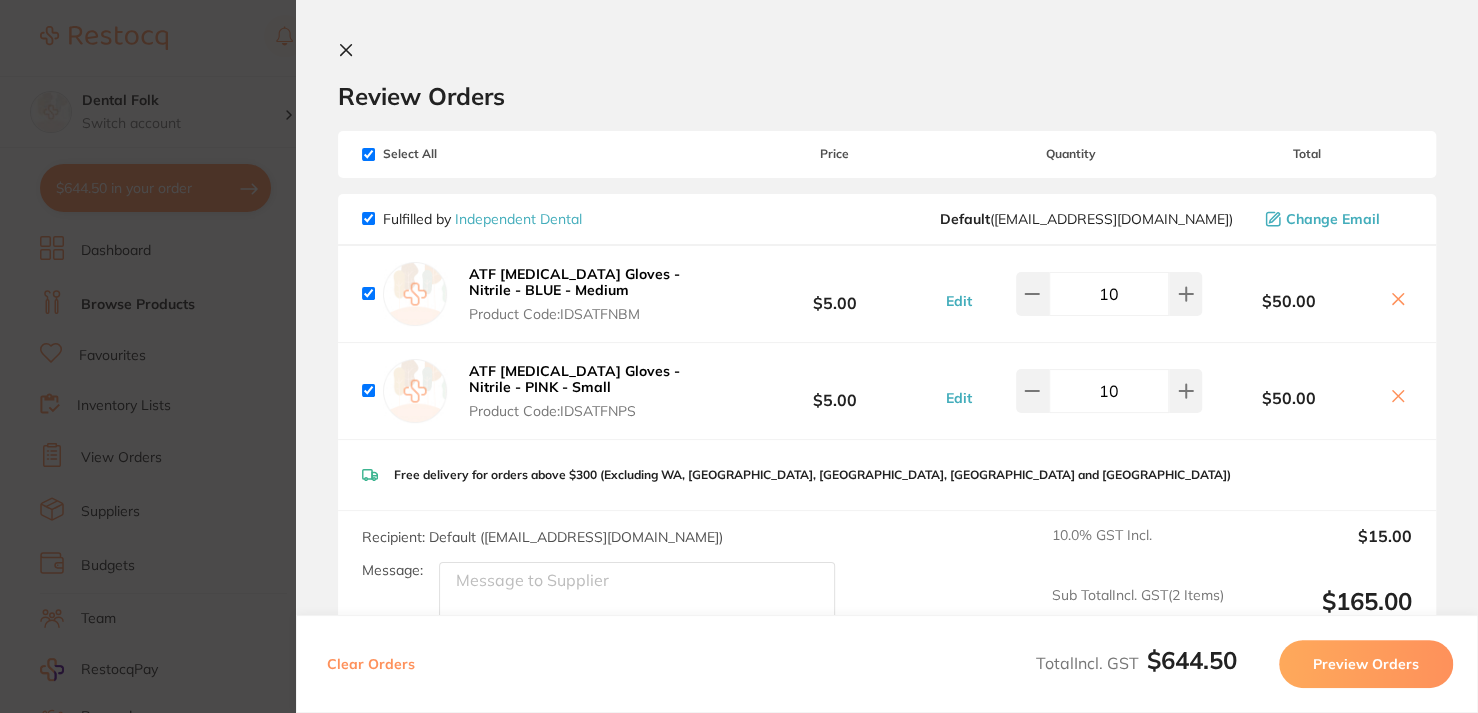 click at bounding box center [1398, 300] 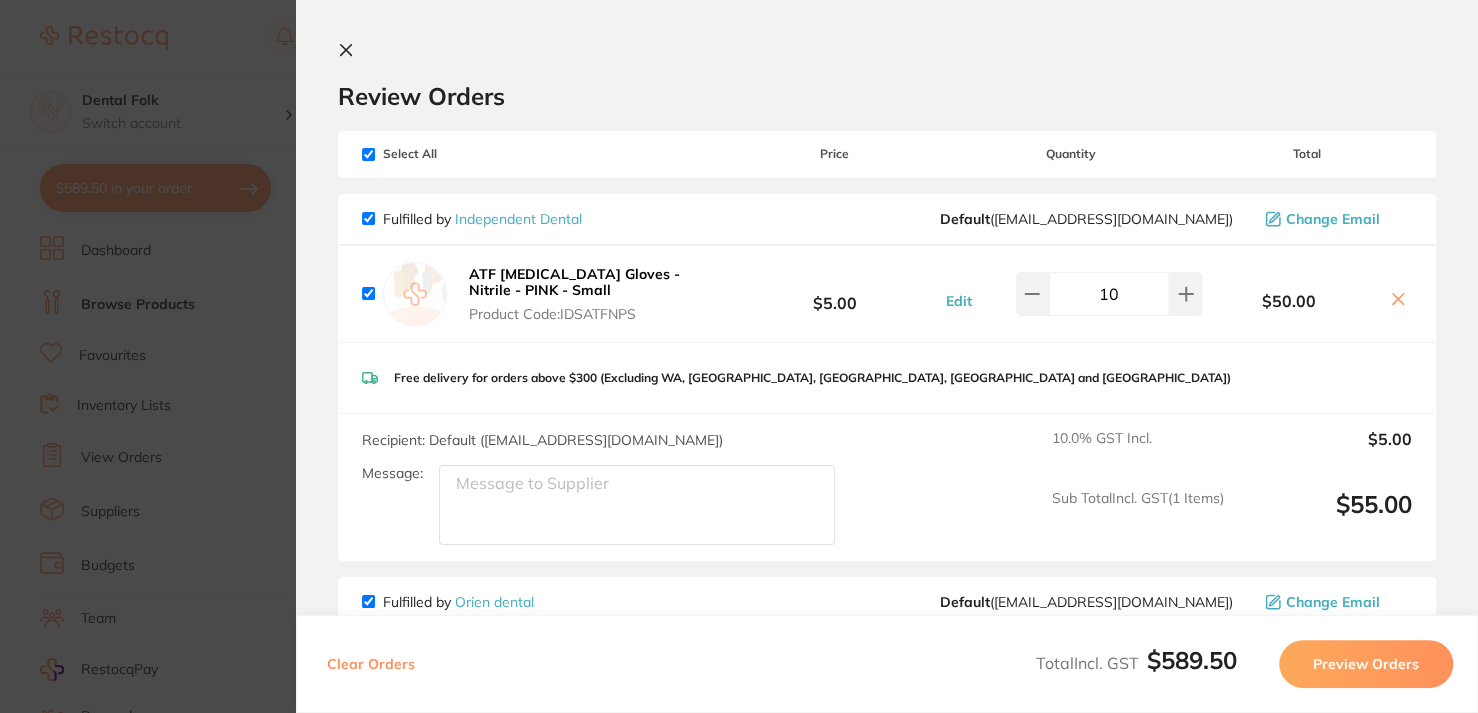 click at bounding box center [1398, 300] 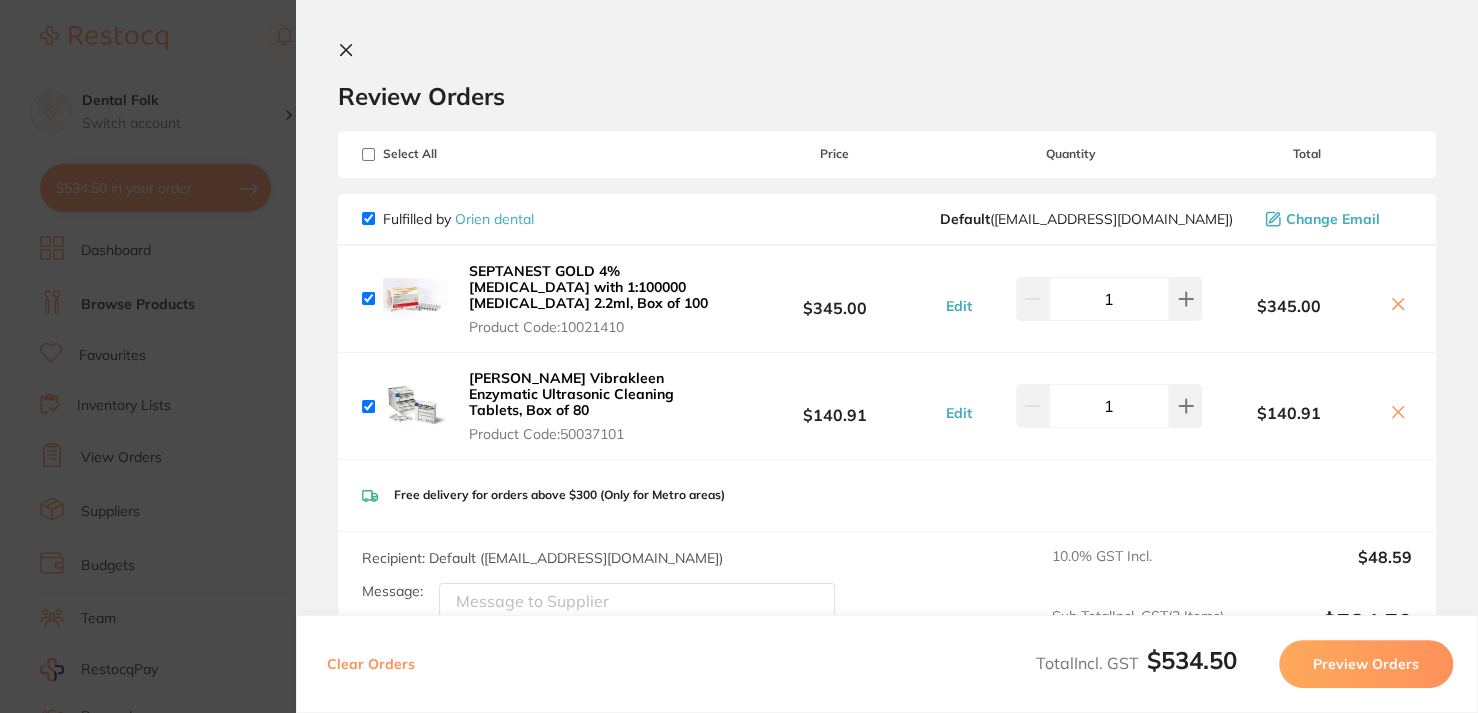 checkbox on "true" 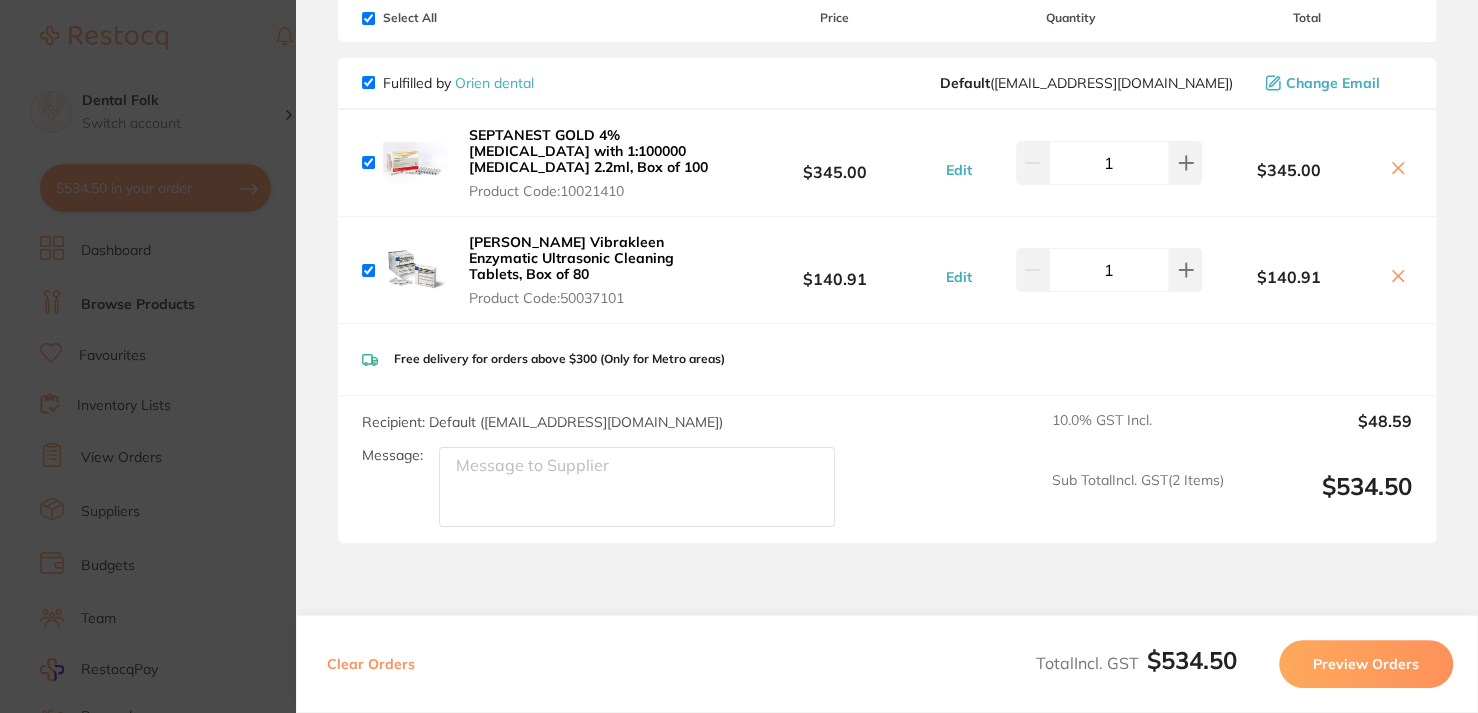 scroll, scrollTop: 10, scrollLeft: 0, axis: vertical 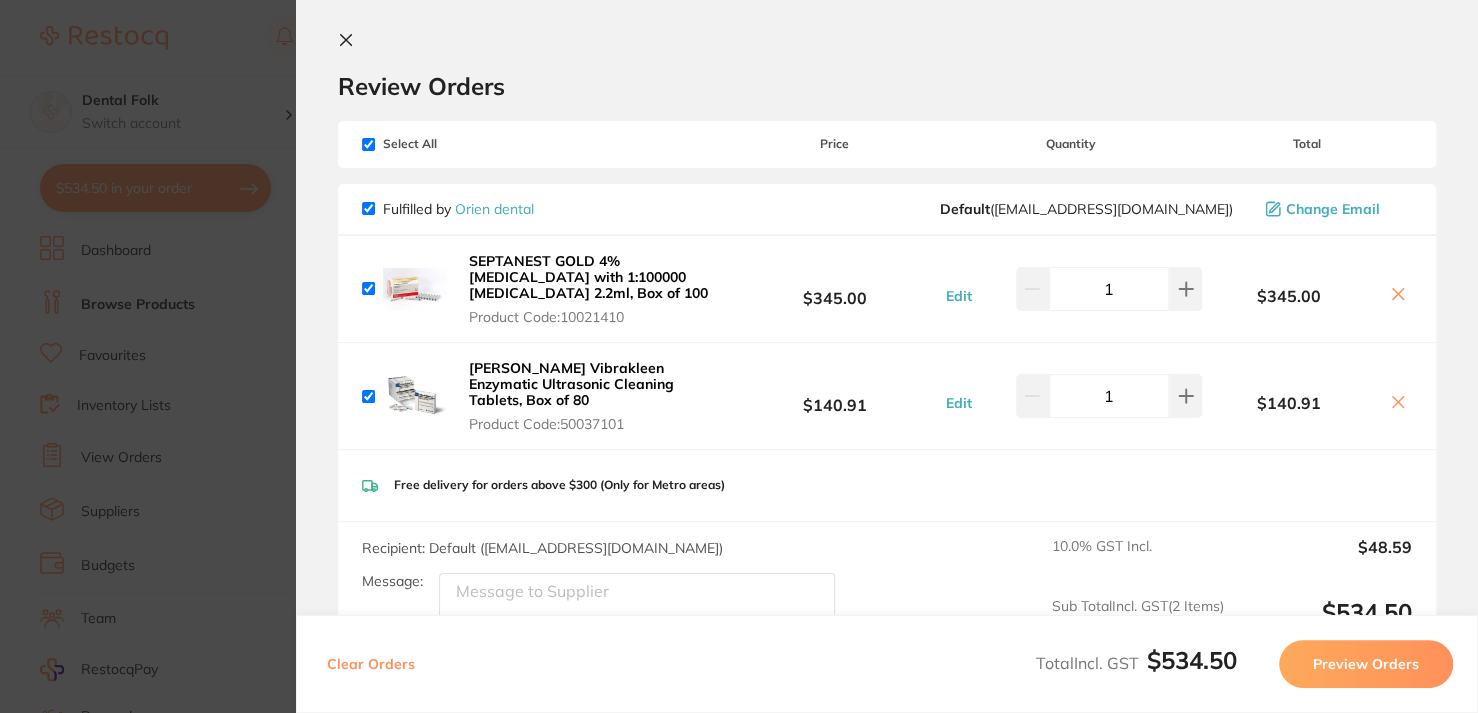 click on "Preview Orders" at bounding box center (1366, 664) 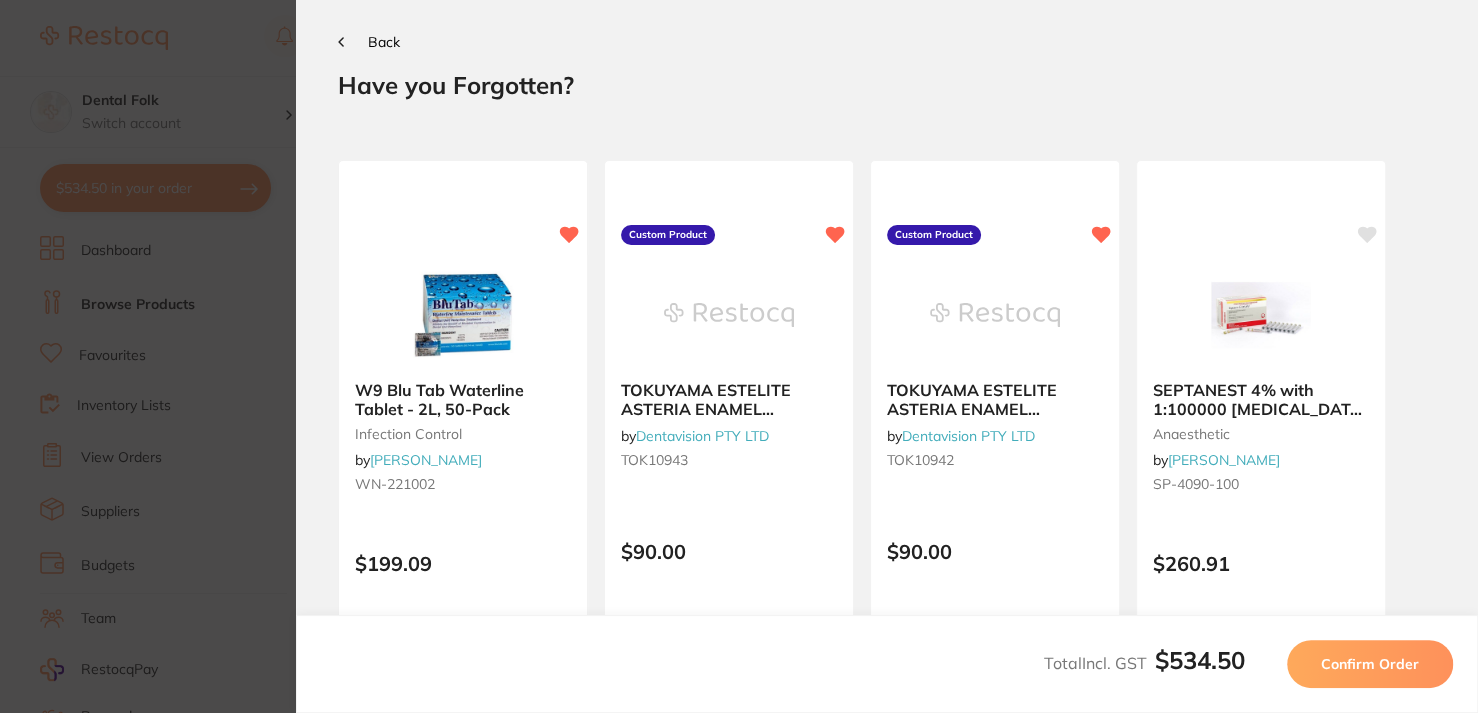scroll, scrollTop: 0, scrollLeft: 0, axis: both 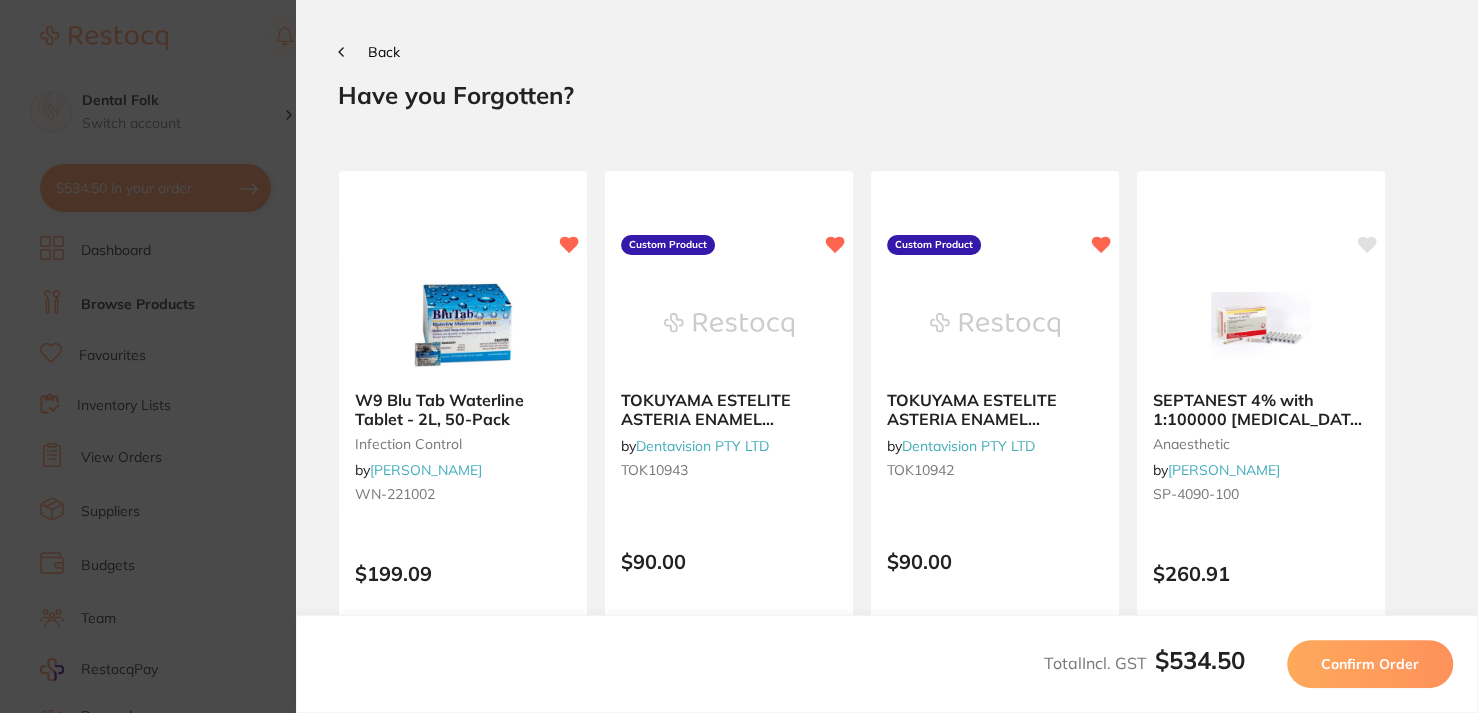 click on "Confirm Order" at bounding box center [1370, 664] 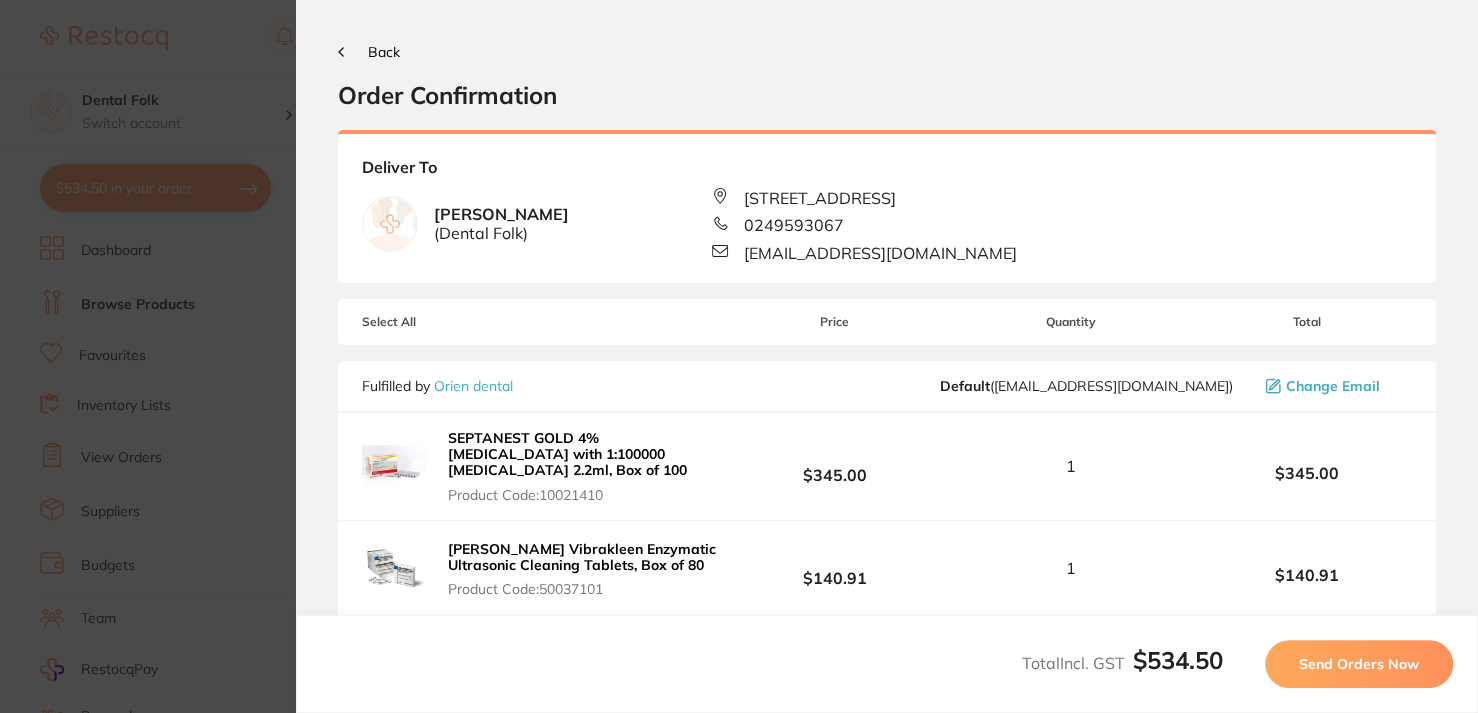 scroll, scrollTop: 0, scrollLeft: 0, axis: both 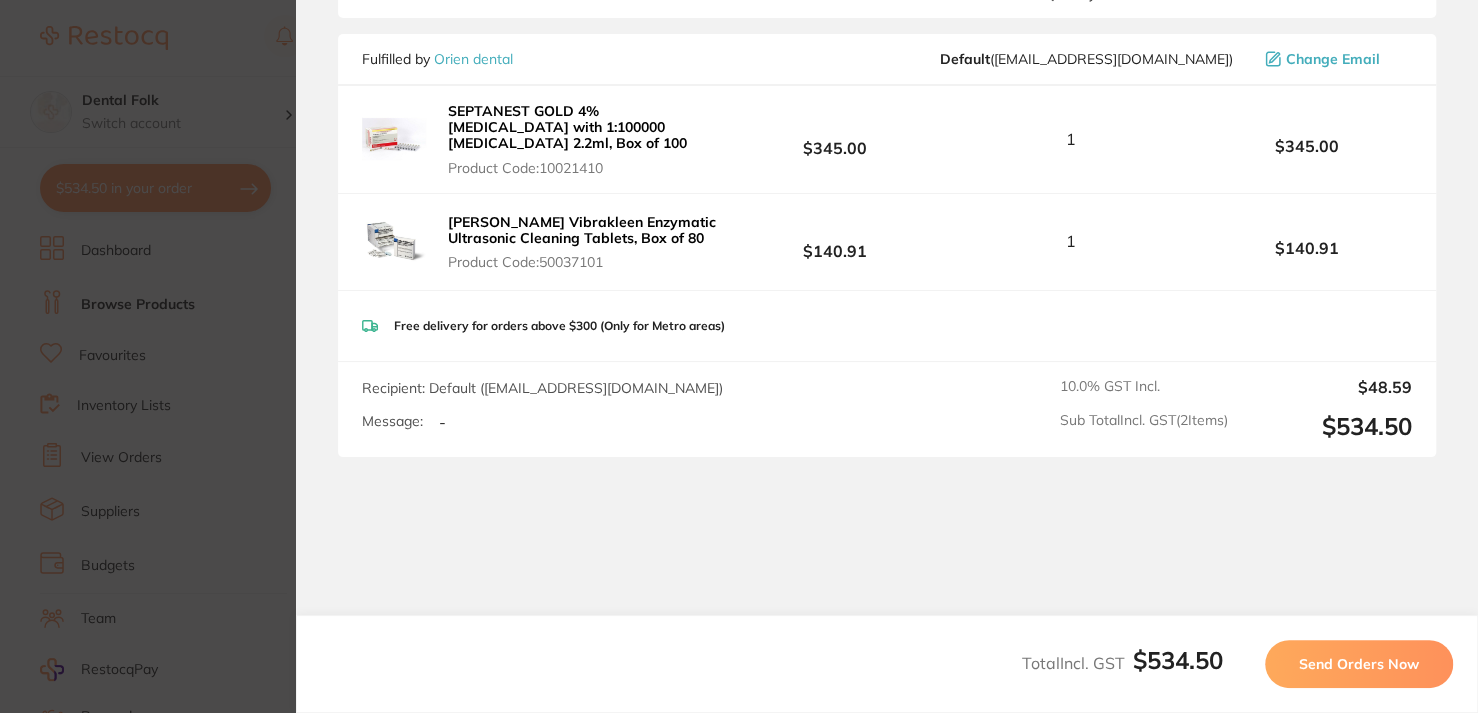 click on "Send Orders Now" at bounding box center (1359, 664) 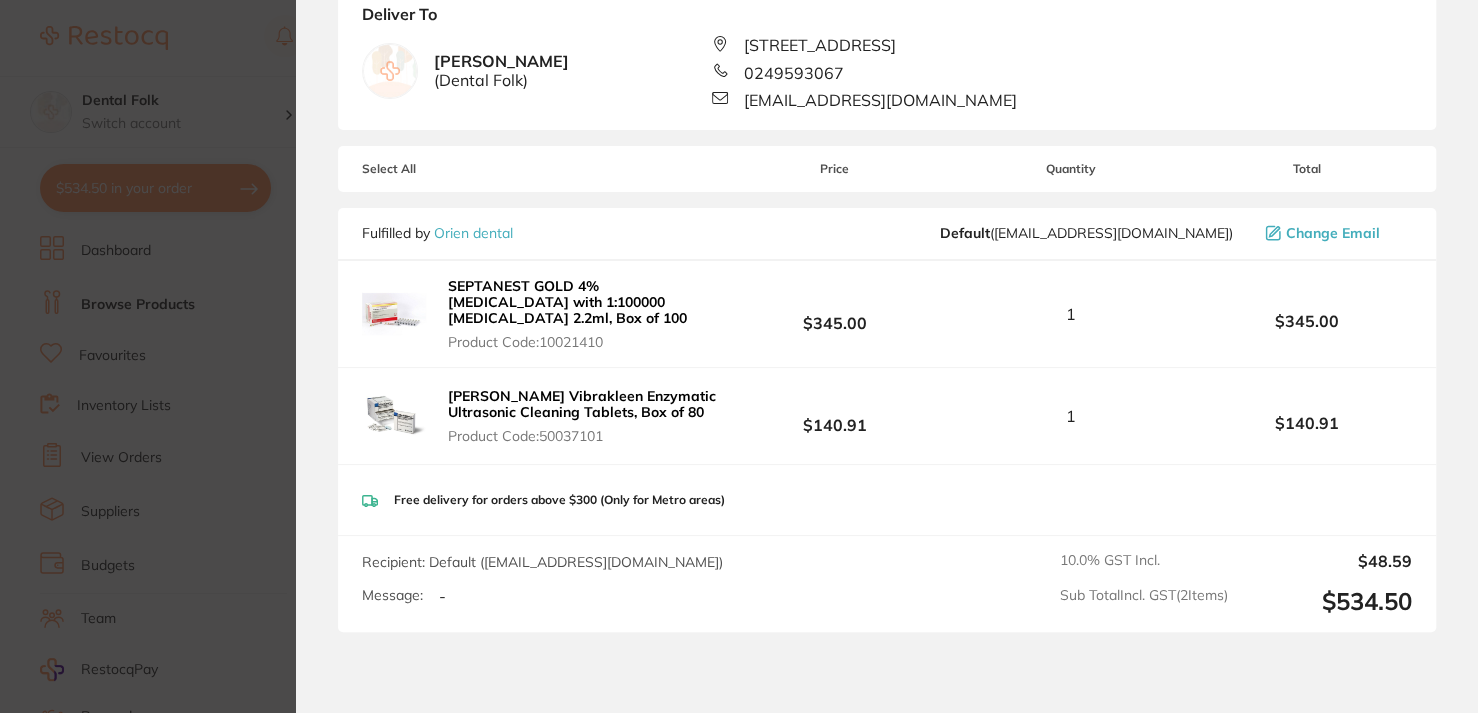 scroll 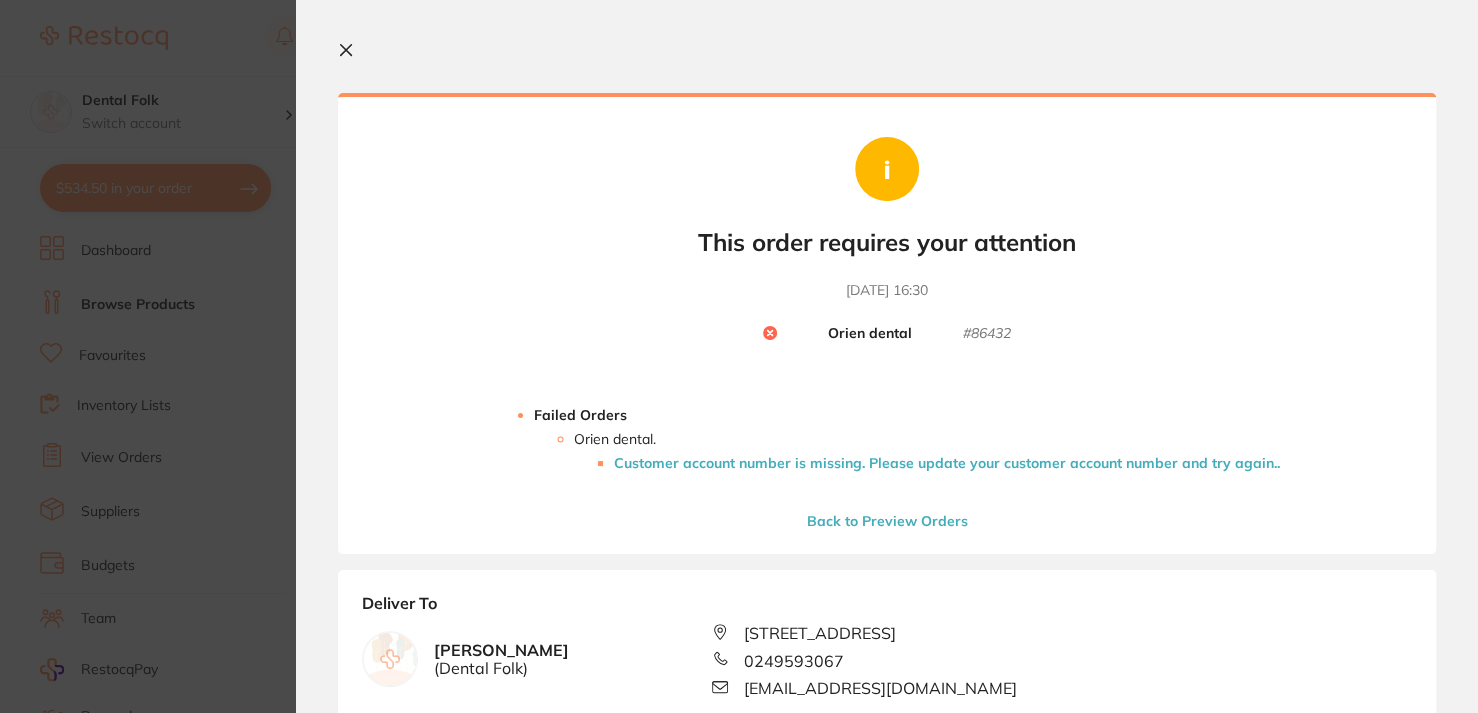 click on "Customer account number is missing. Please update your customer account number and try again. ." at bounding box center (947, 463) 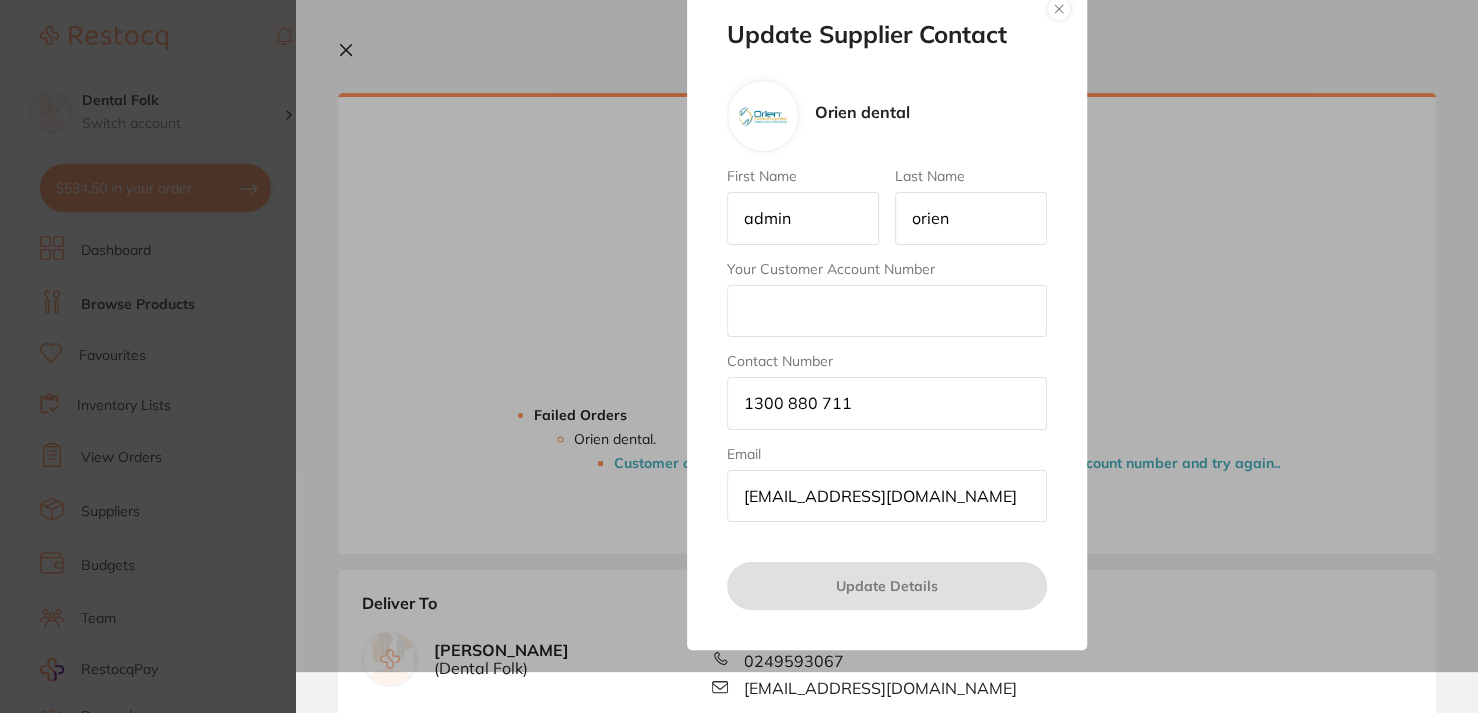 click on "Your Customer Account Number" at bounding box center (887, 311) 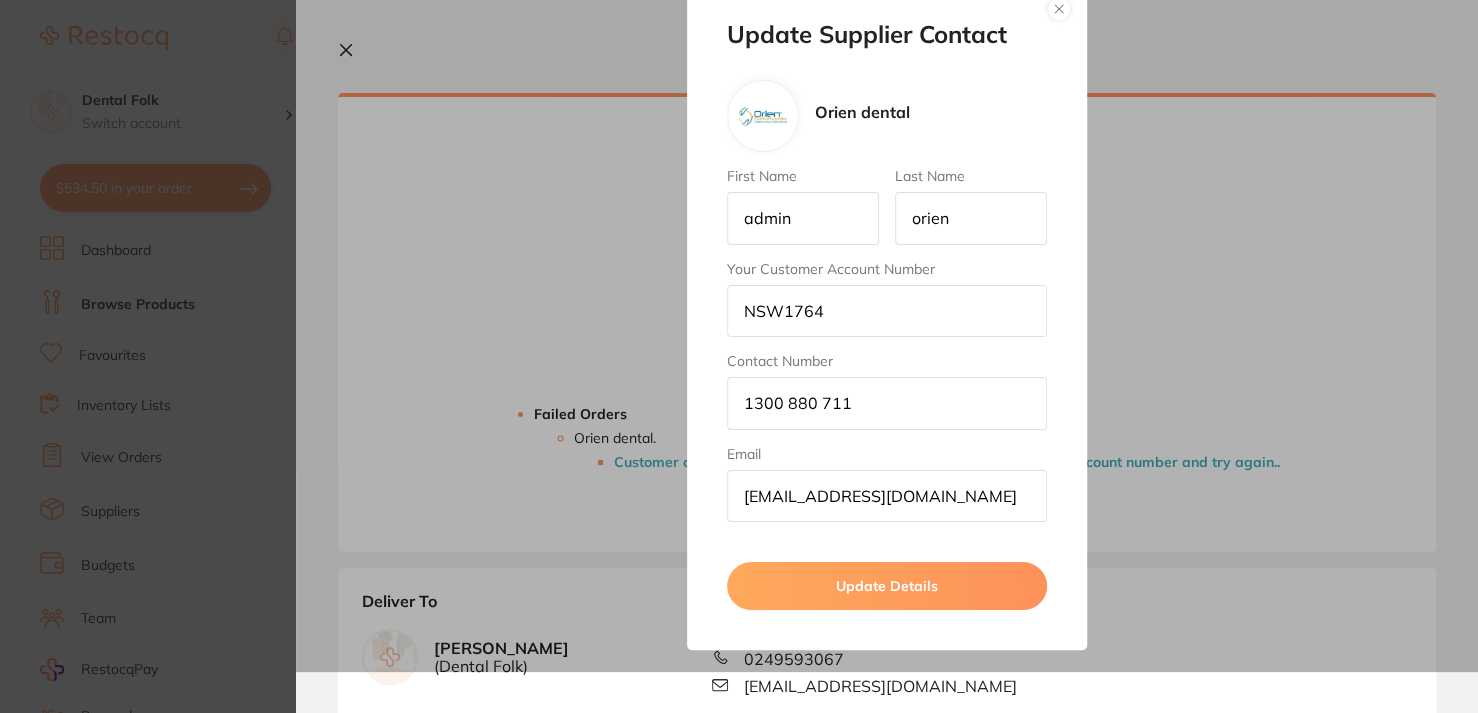 click at bounding box center [1059, 9] 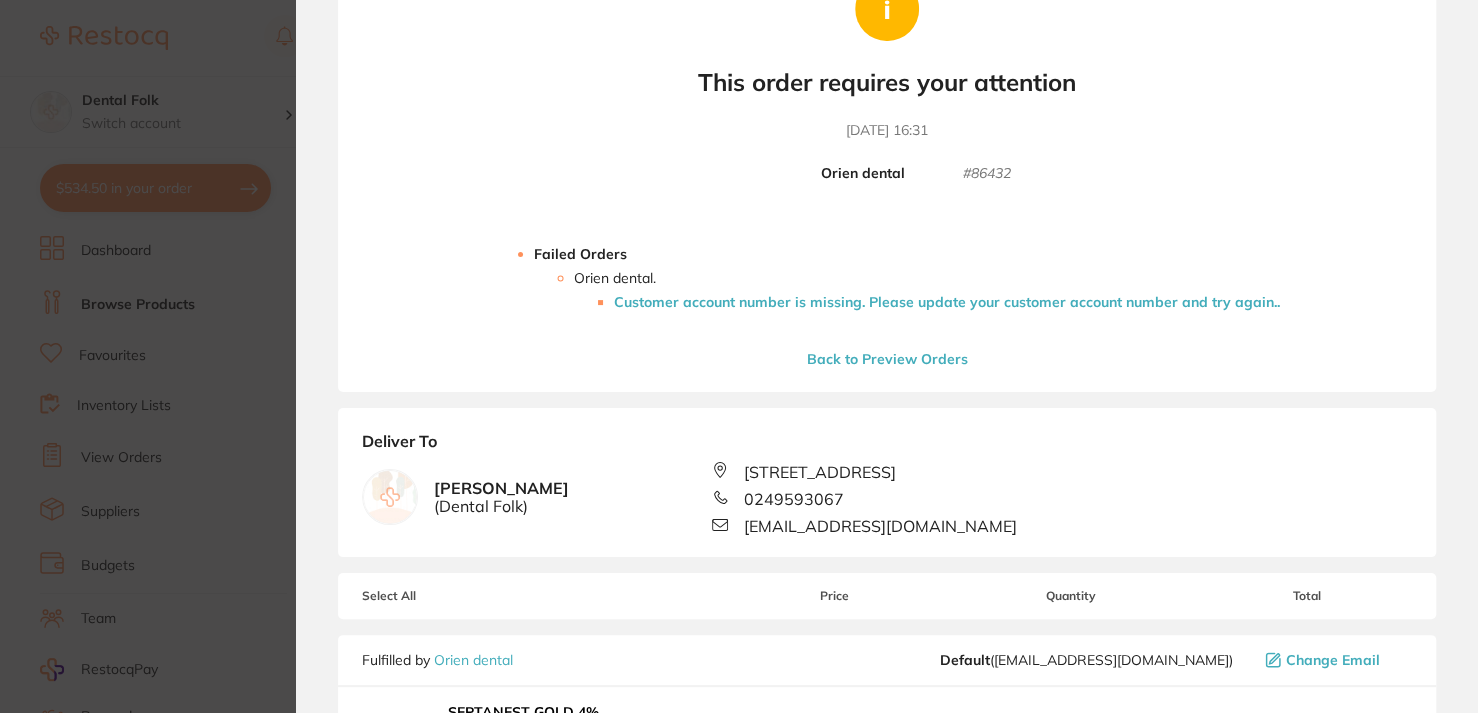 scroll, scrollTop: 0, scrollLeft: 0, axis: both 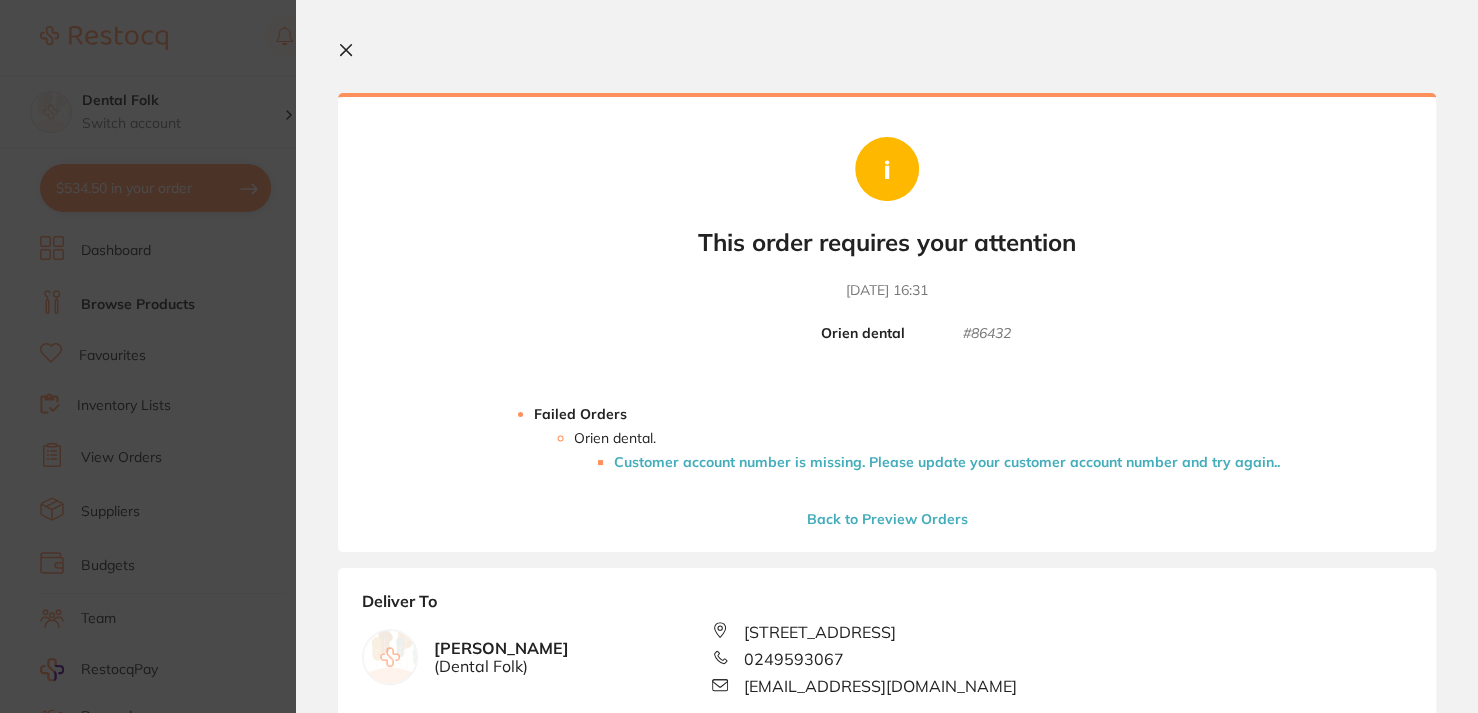 click on "Back to Preview Orders" at bounding box center [887, 519] 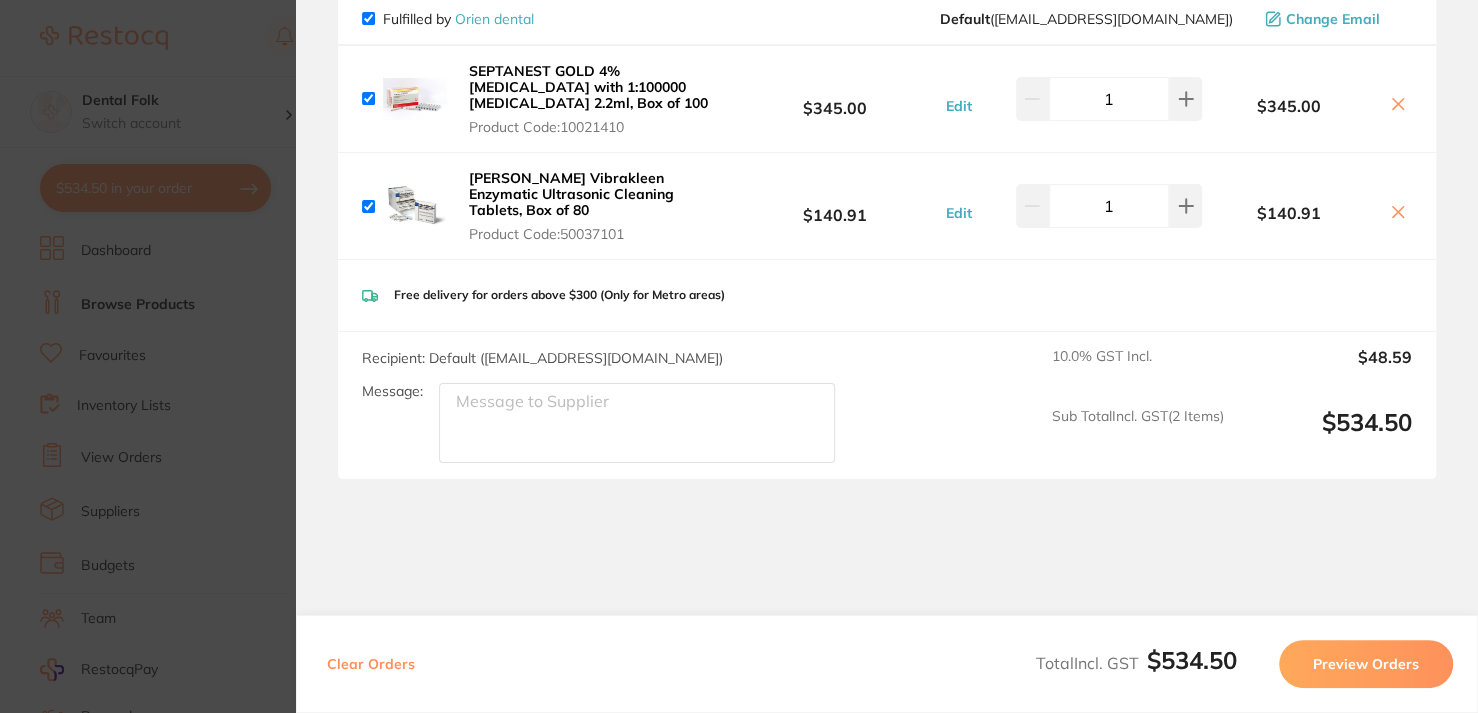 scroll, scrollTop: 0, scrollLeft: 0, axis: both 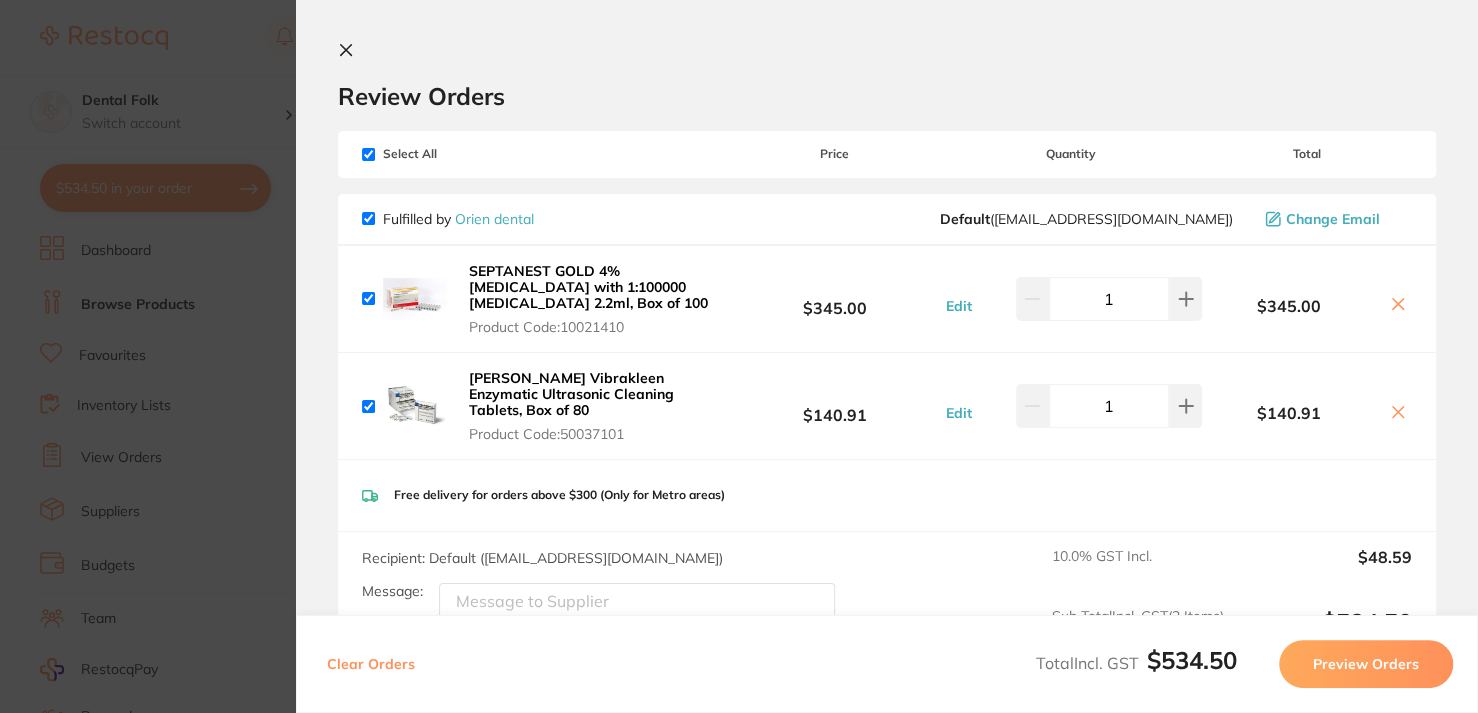 click on "Preview Orders" at bounding box center [1366, 664] 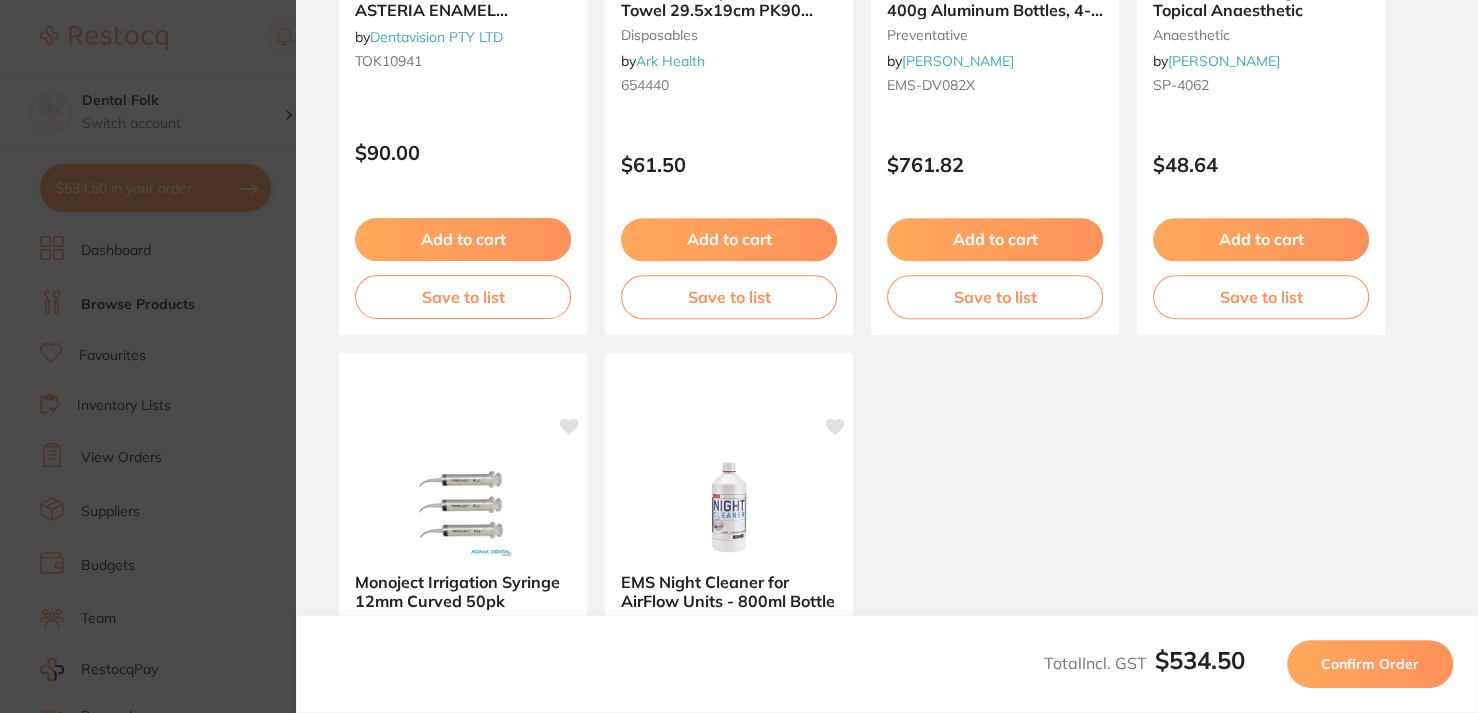 click on "Confirm Order" at bounding box center [1370, 664] 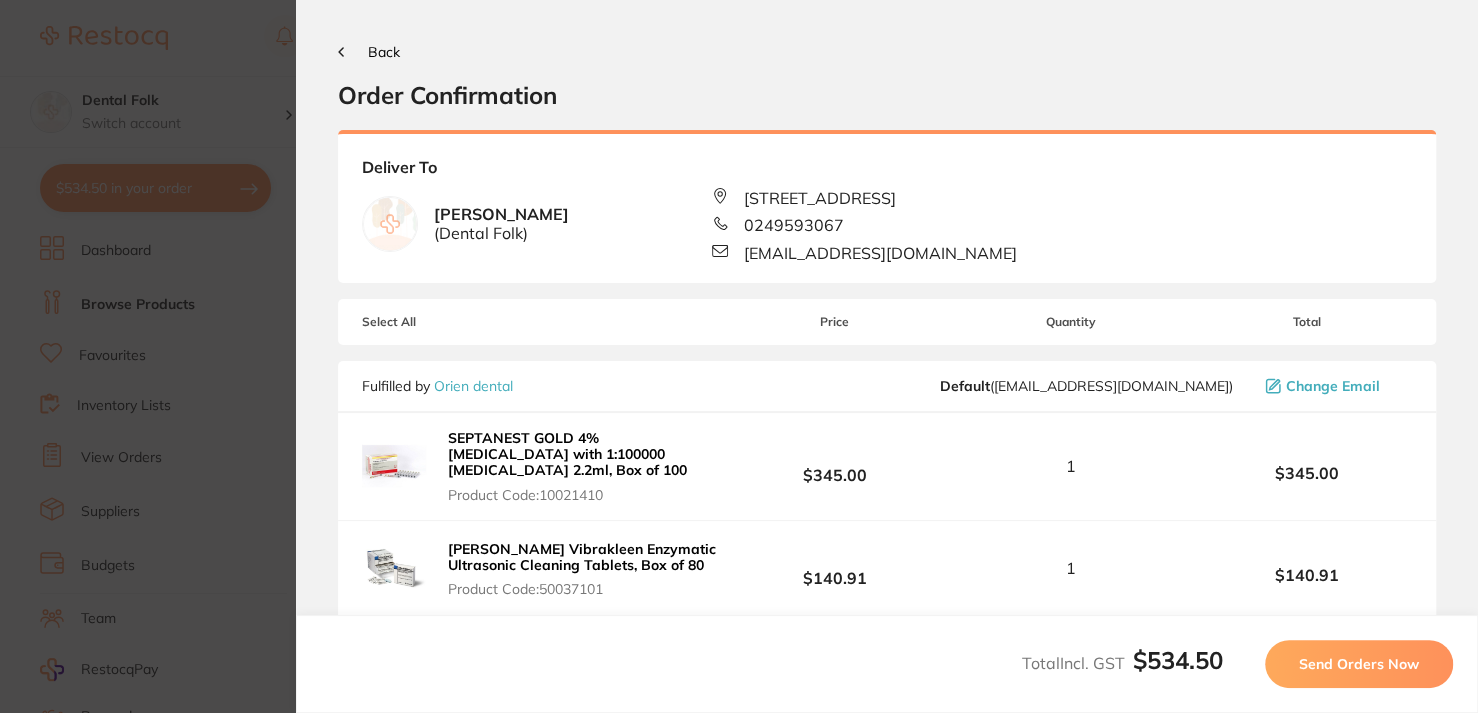 scroll, scrollTop: 0, scrollLeft: 0, axis: both 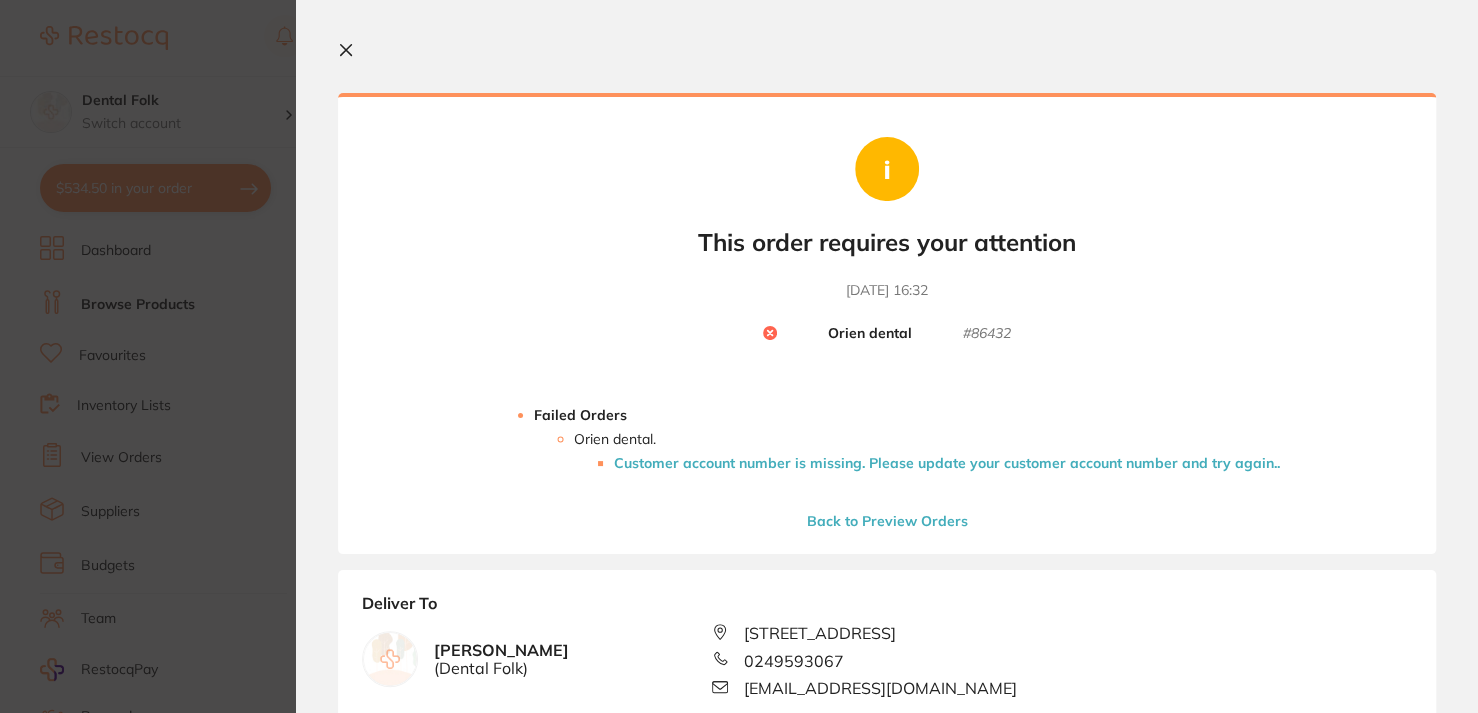 click on "Back to Preview Orders" at bounding box center (887, 521) 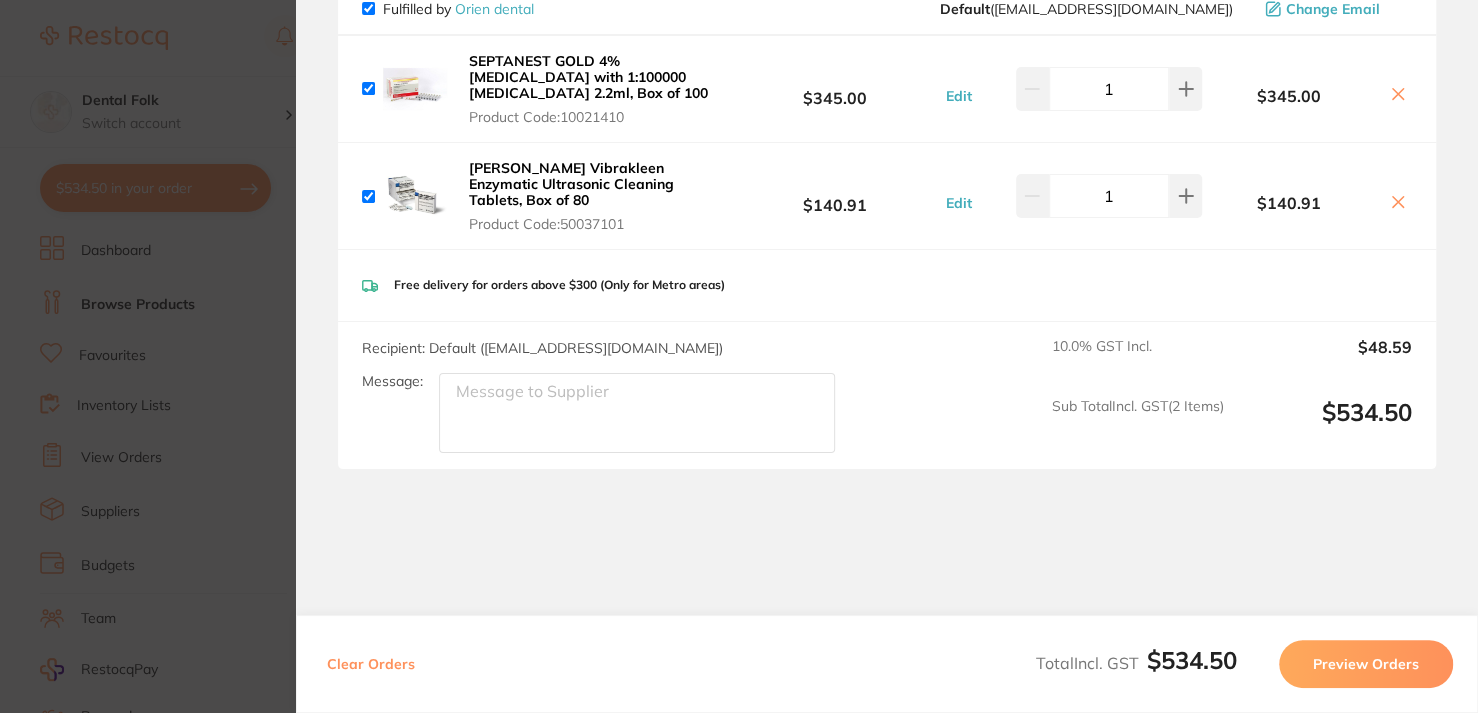 click on "Preview Orders" at bounding box center (1366, 664) 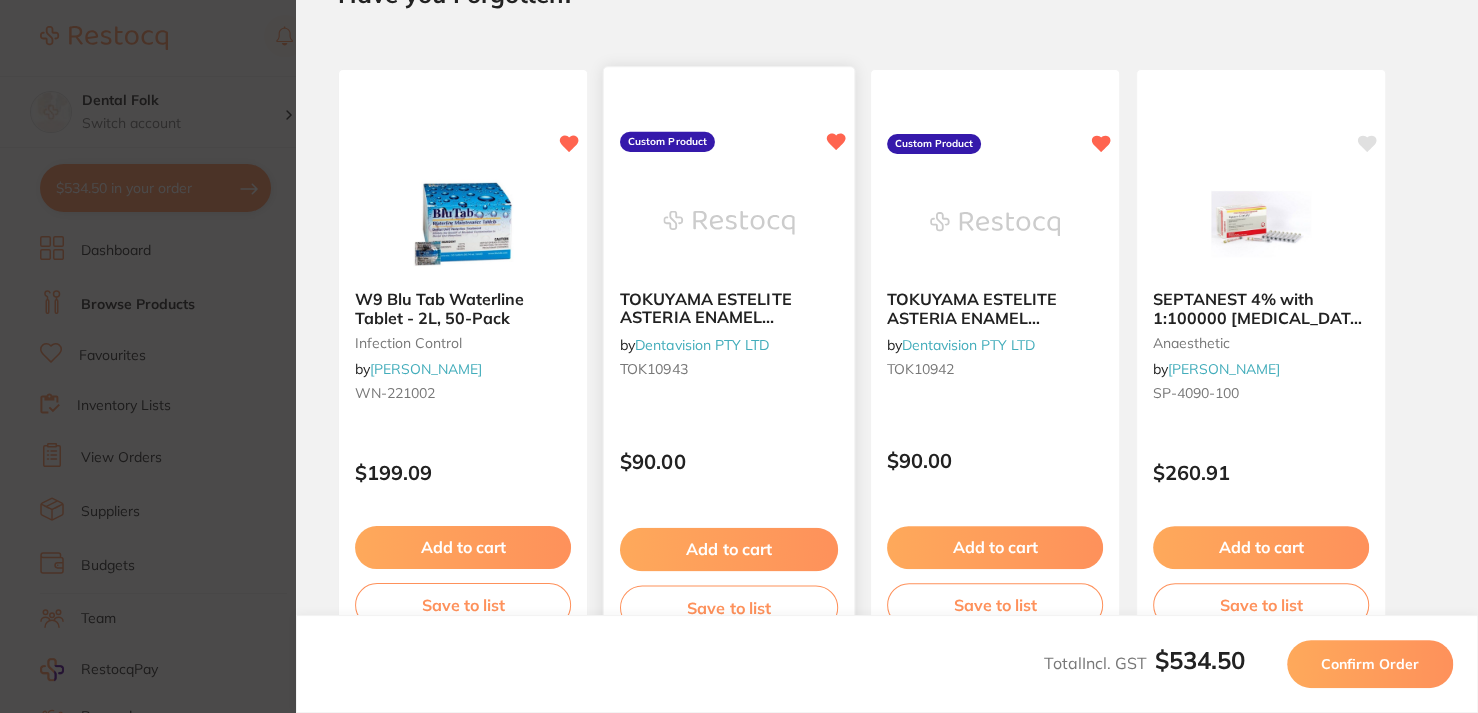 scroll, scrollTop: 0, scrollLeft: 0, axis: both 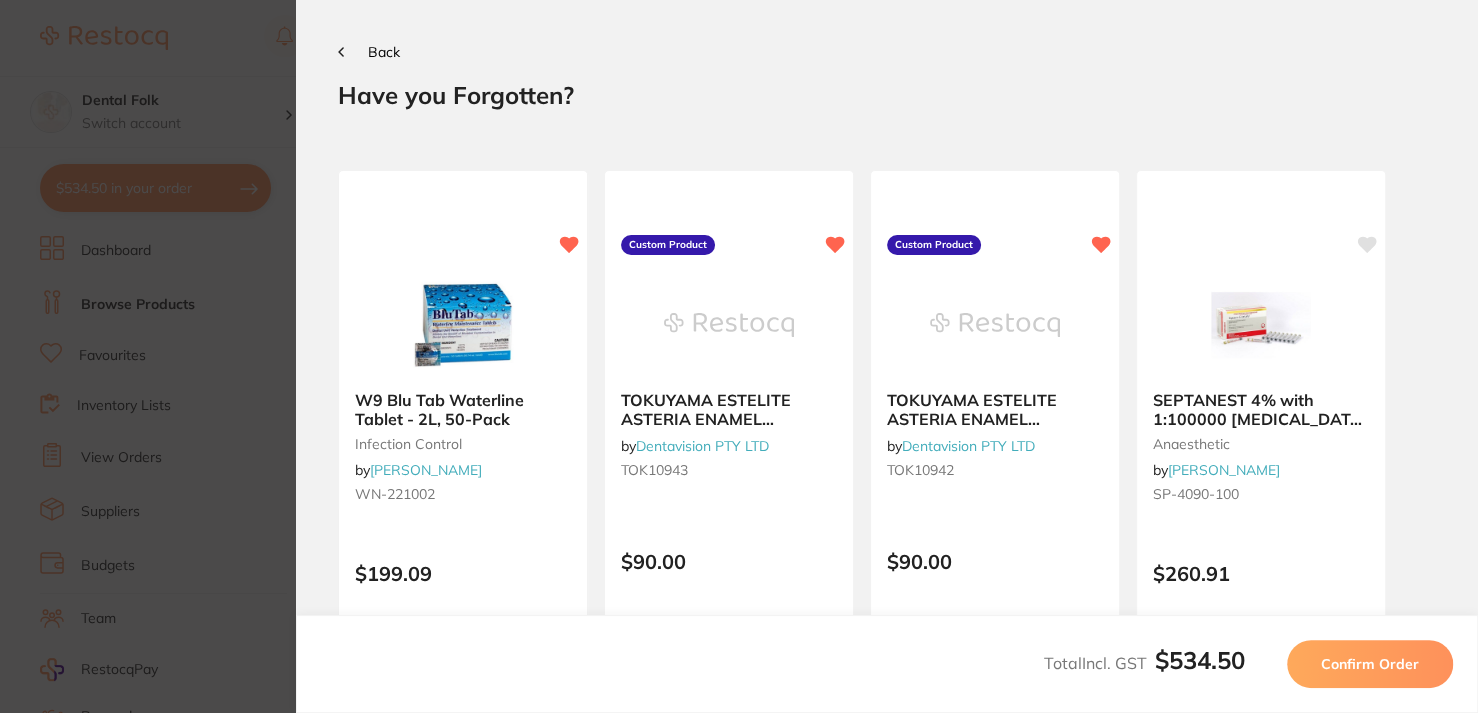 click on "Confirm Order" at bounding box center [1370, 664] 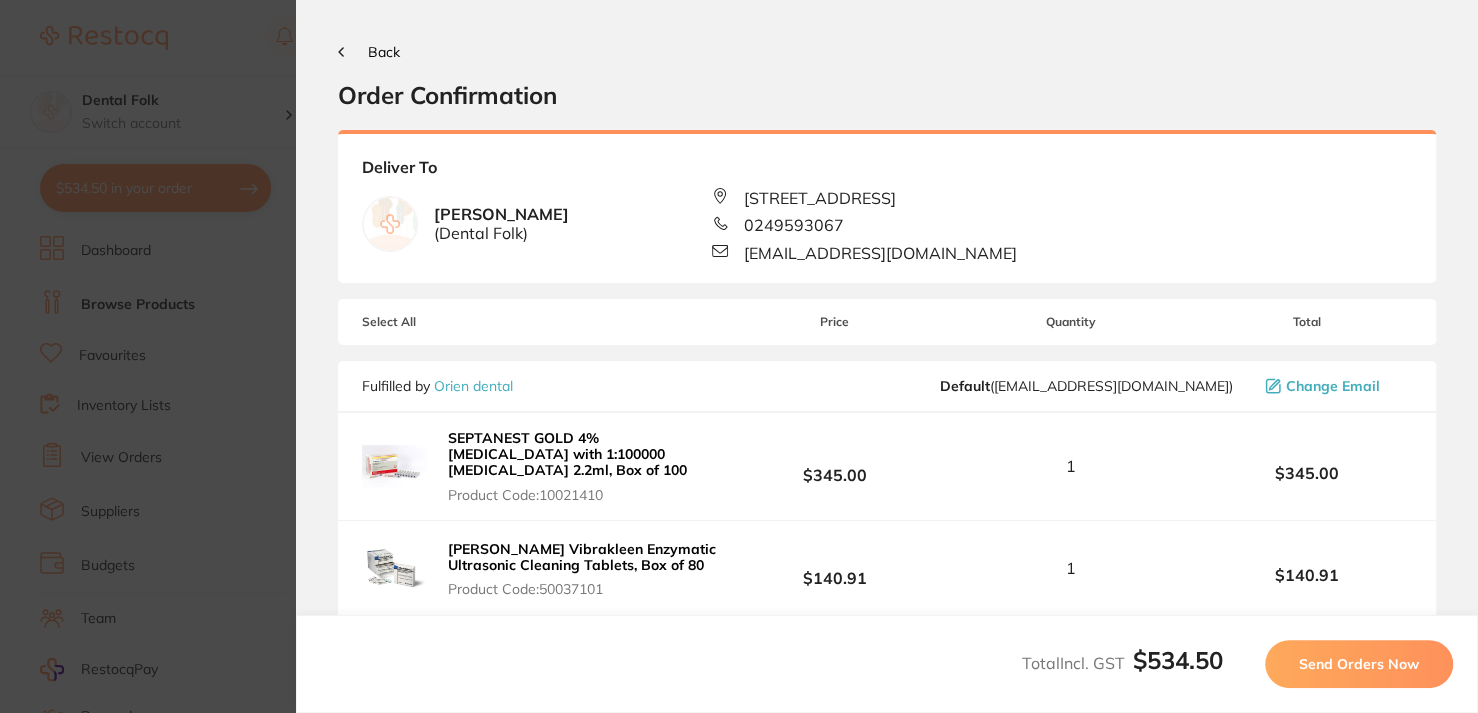 click on "Send Orders Now" at bounding box center (1359, 664) 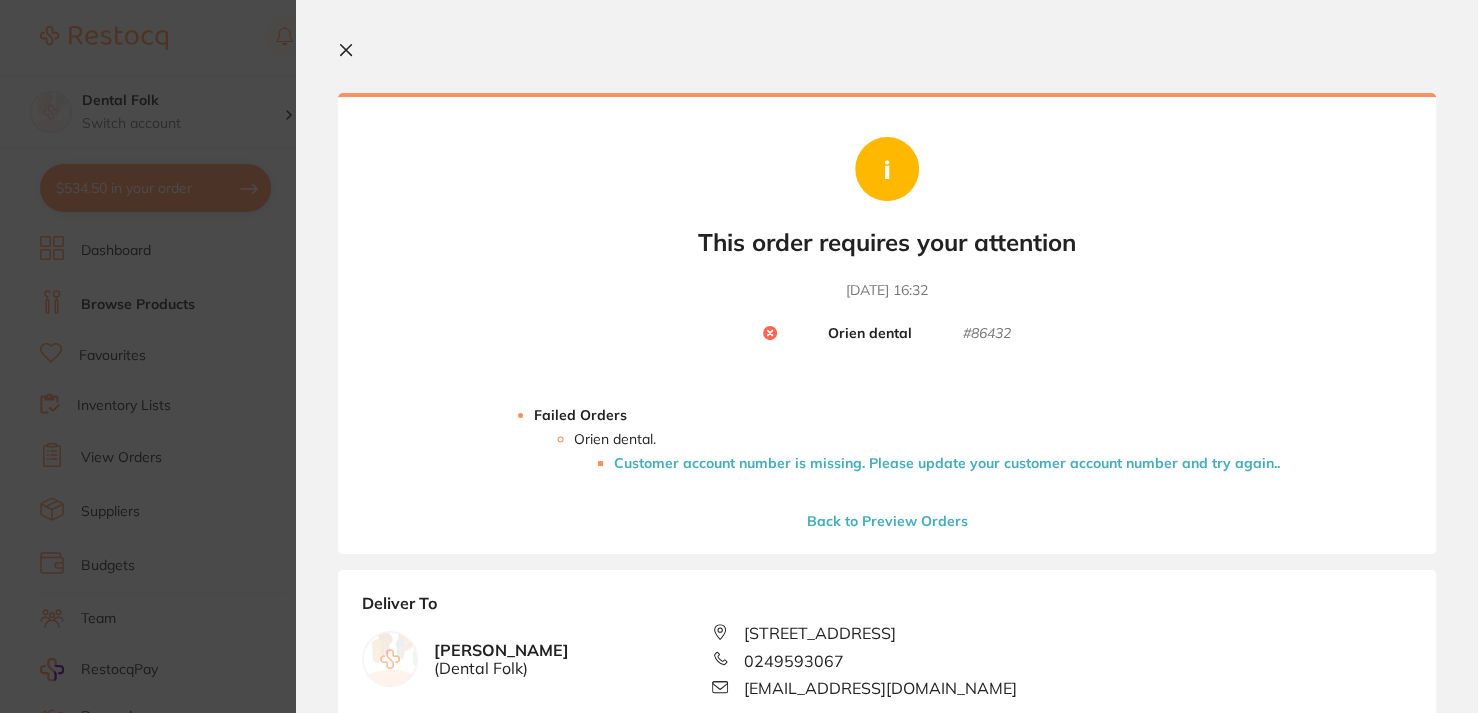 click on "Customer account number is missing. Please update your customer account number and try again. ." at bounding box center (947, 463) 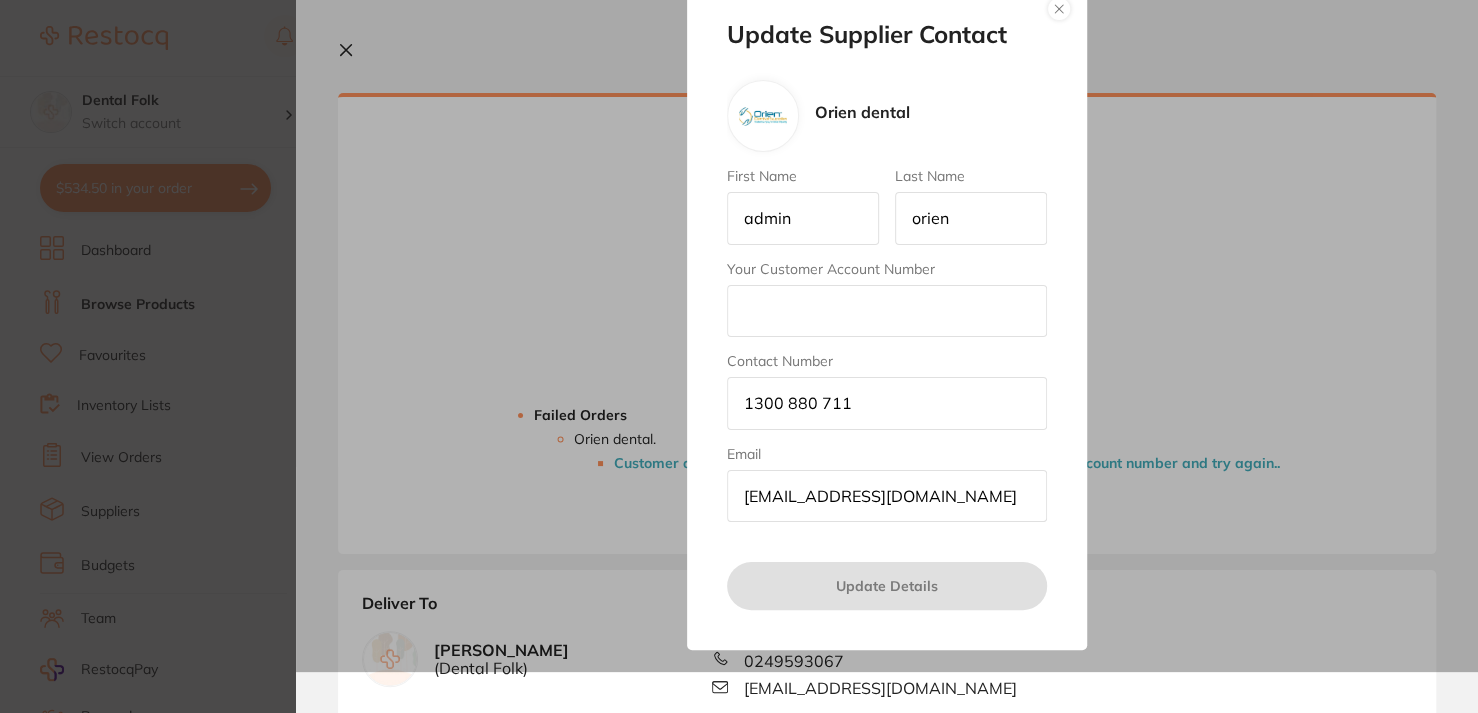 click on "Your Customer Account Number" at bounding box center (887, 311) 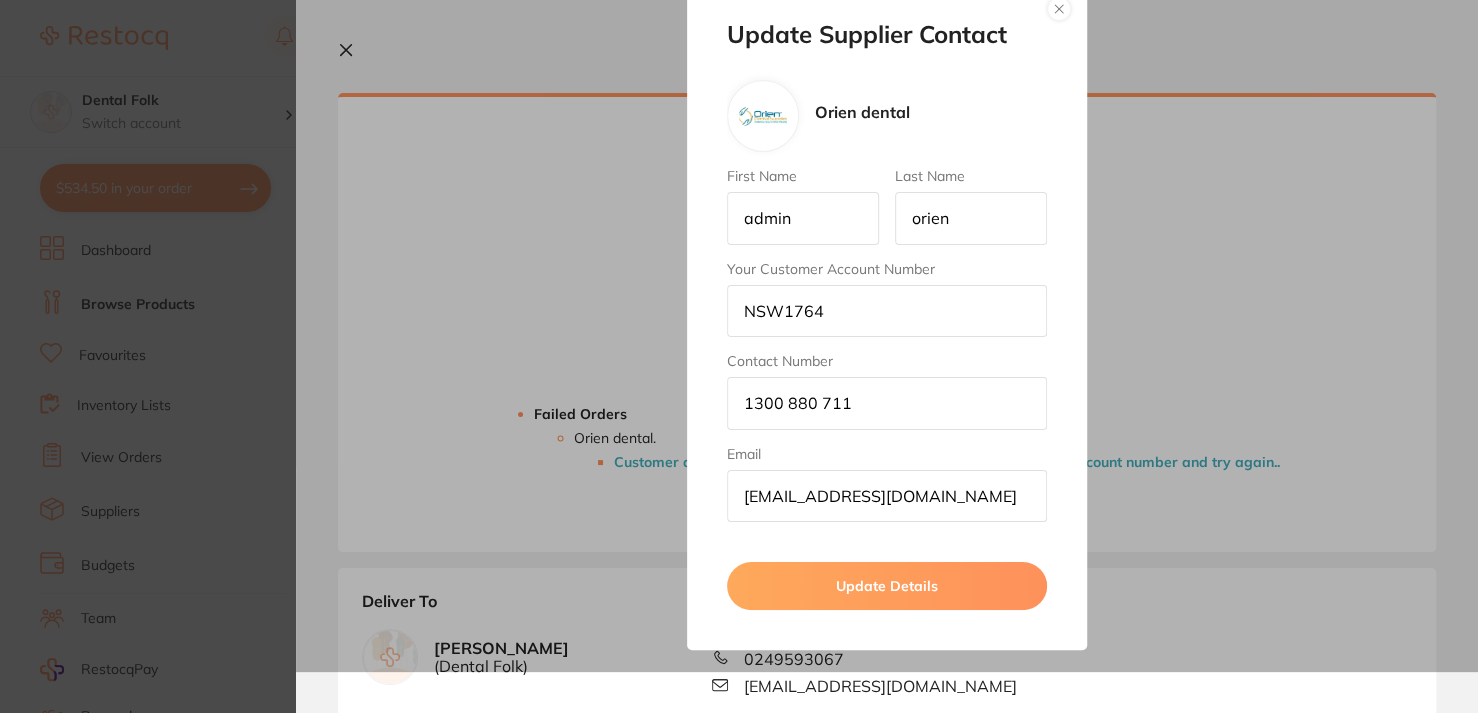 click on "Update Details" at bounding box center [887, 586] 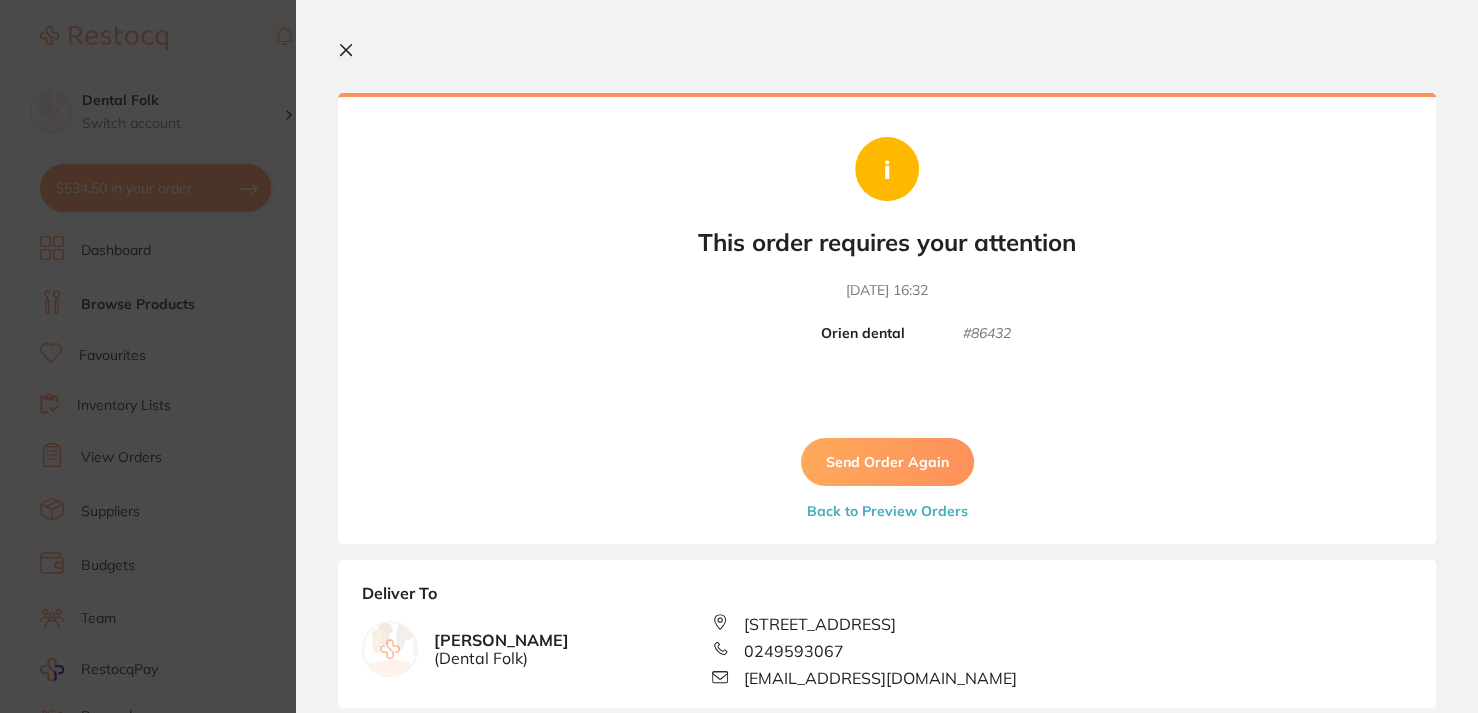 click on "Send Order Again" at bounding box center [887, 462] 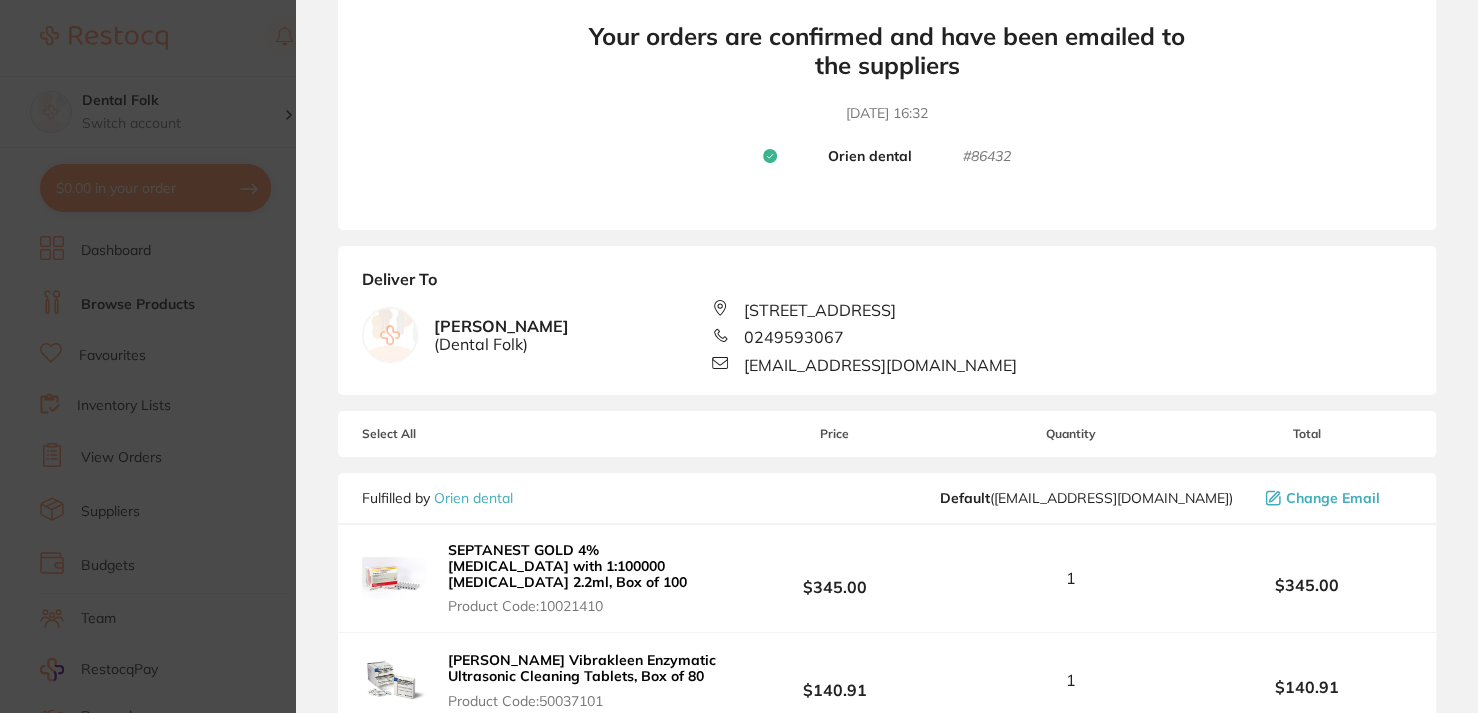 scroll, scrollTop: 652, scrollLeft: 0, axis: vertical 